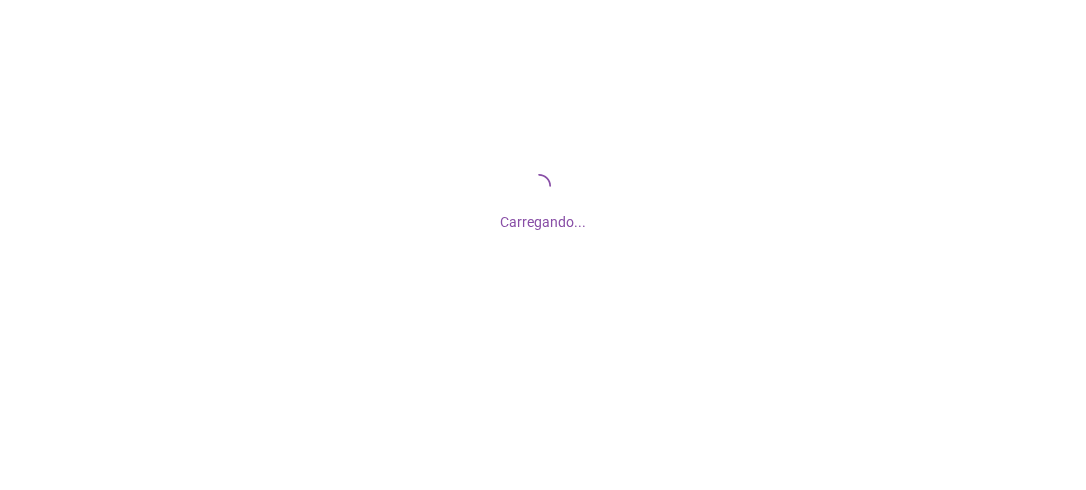 scroll, scrollTop: 0, scrollLeft: 0, axis: both 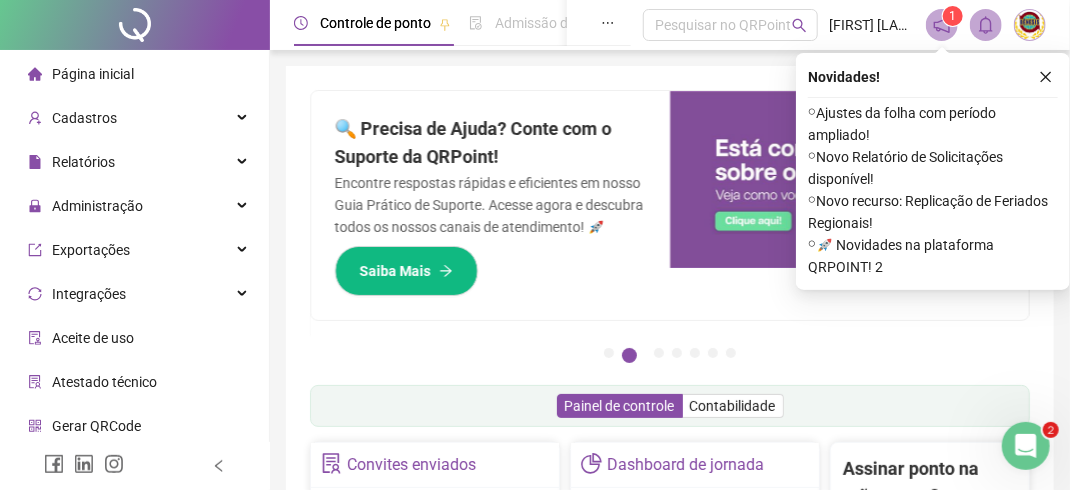 click on "Página inicial" at bounding box center (93, 74) 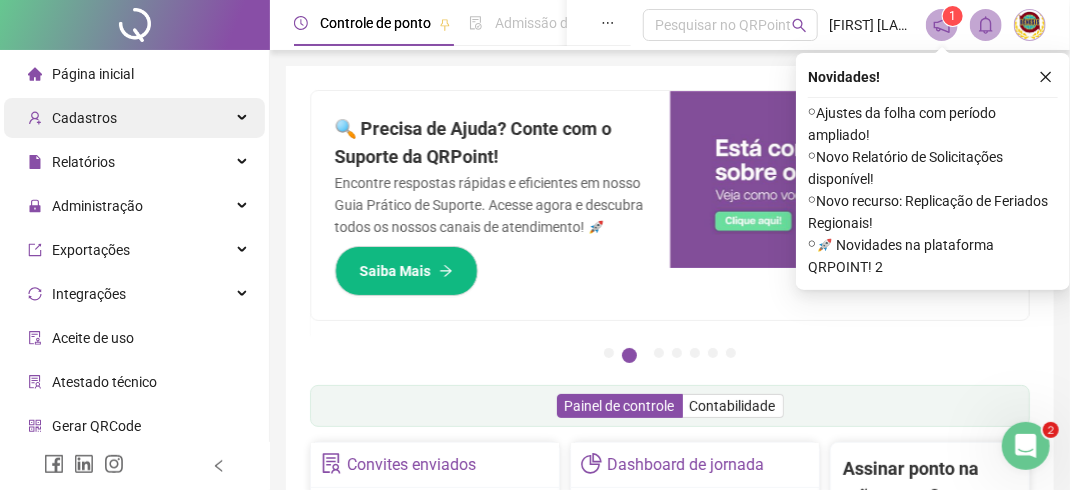 click on "Cadastros" at bounding box center [84, 118] 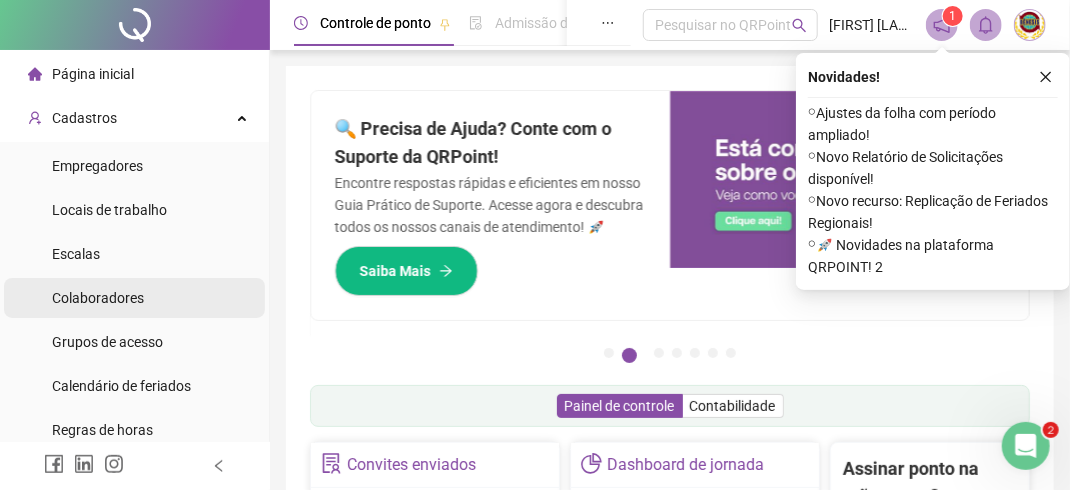 click on "Colaboradores" at bounding box center [98, 298] 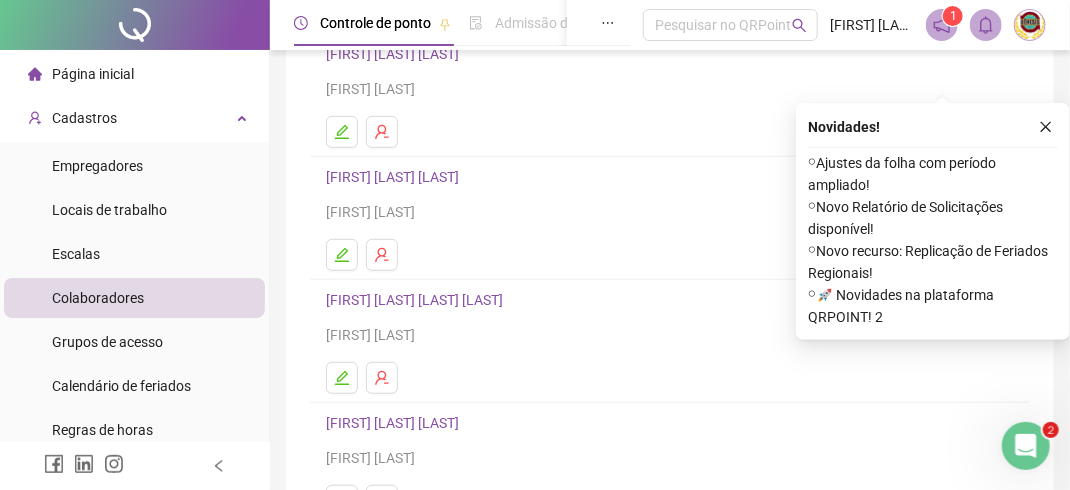 scroll, scrollTop: 400, scrollLeft: 0, axis: vertical 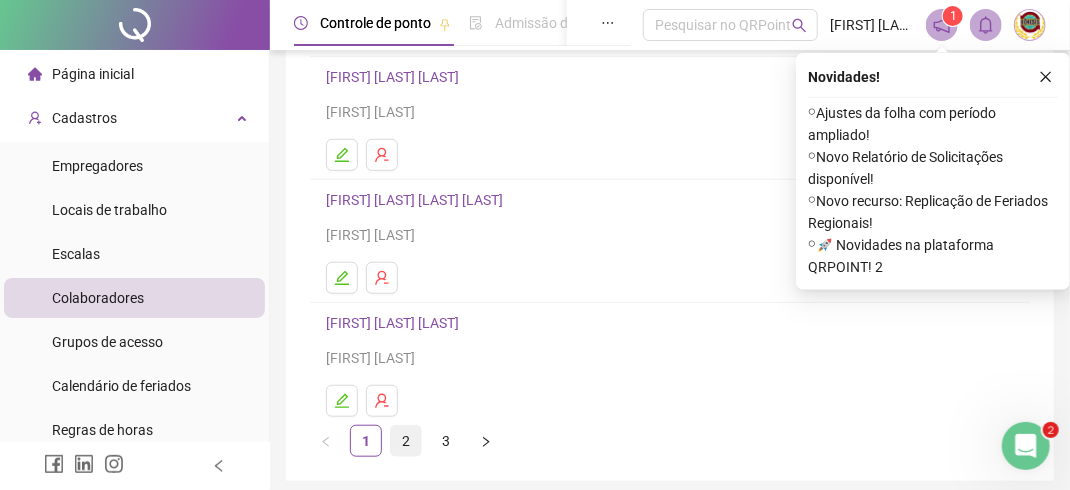 click on "2" at bounding box center [406, 441] 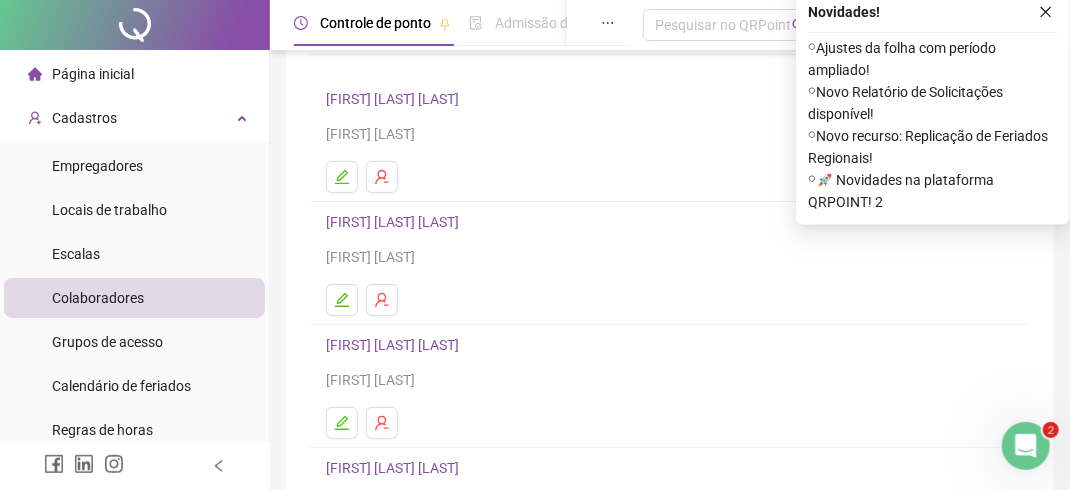scroll, scrollTop: 167, scrollLeft: 0, axis: vertical 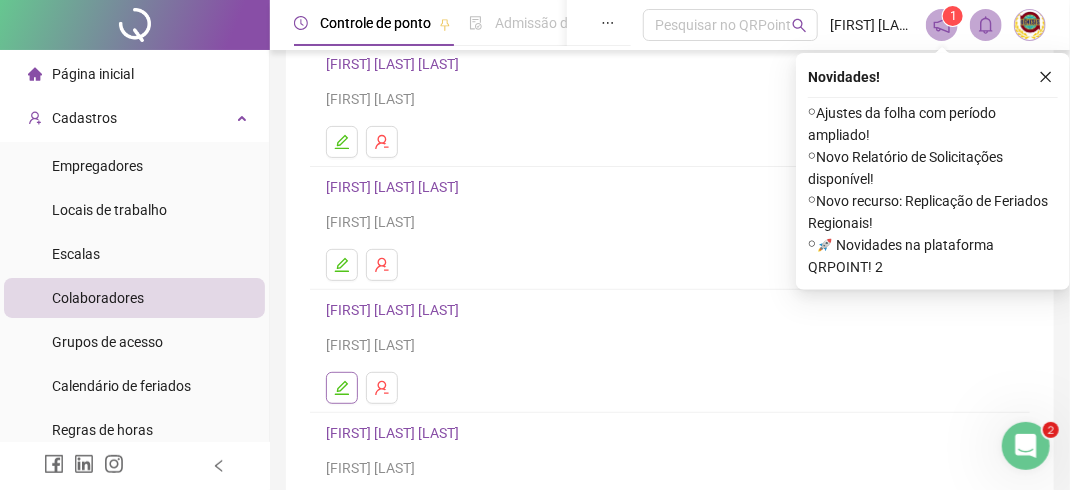 click 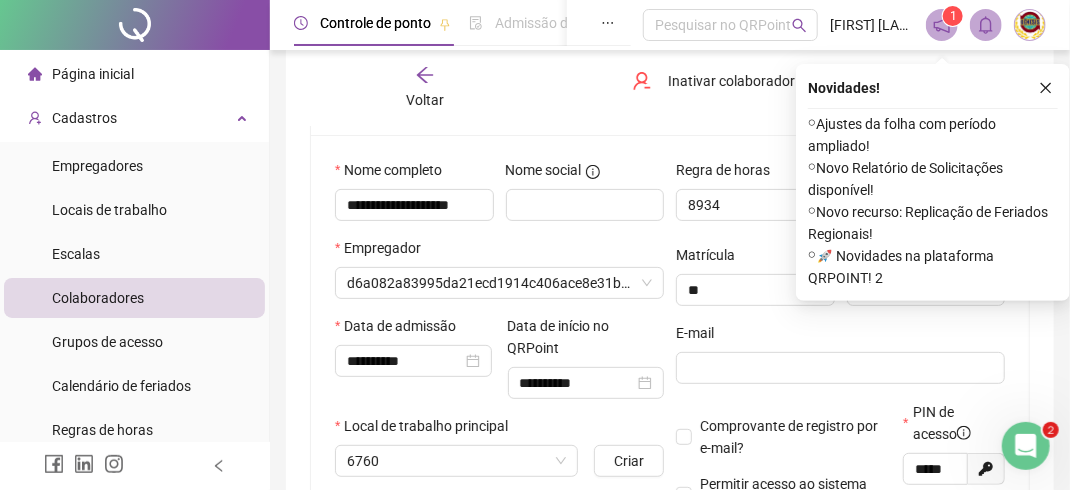 scroll, scrollTop: 177, scrollLeft: 0, axis: vertical 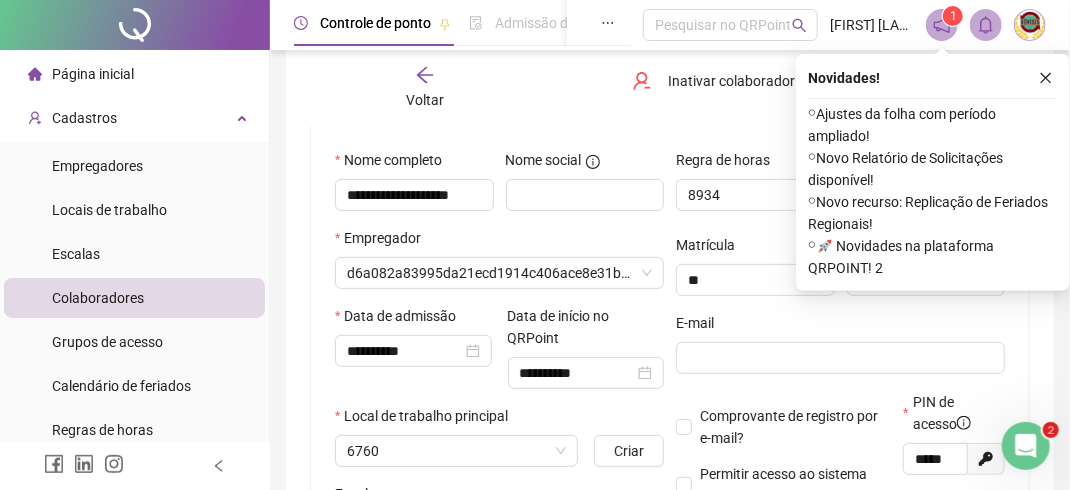 type on "**********" 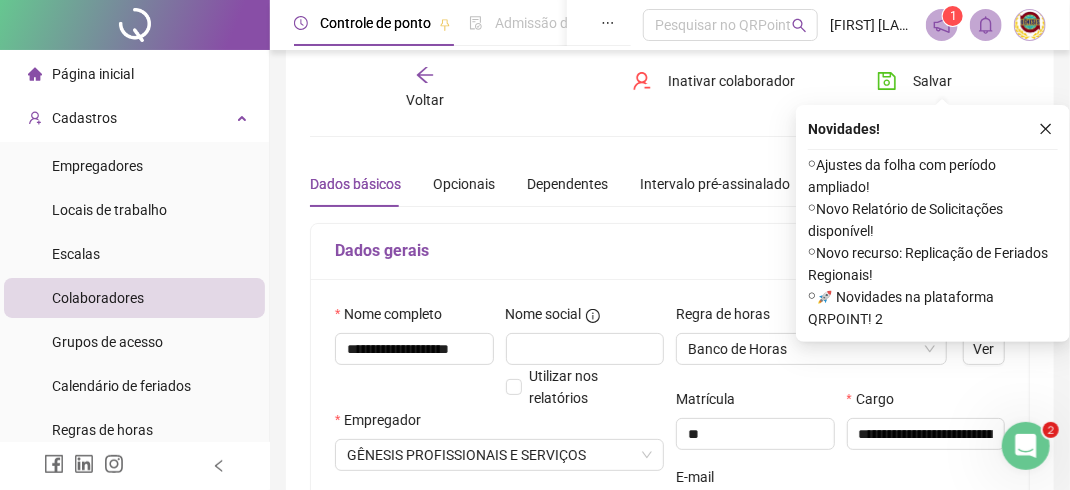 scroll, scrollTop: 0, scrollLeft: 0, axis: both 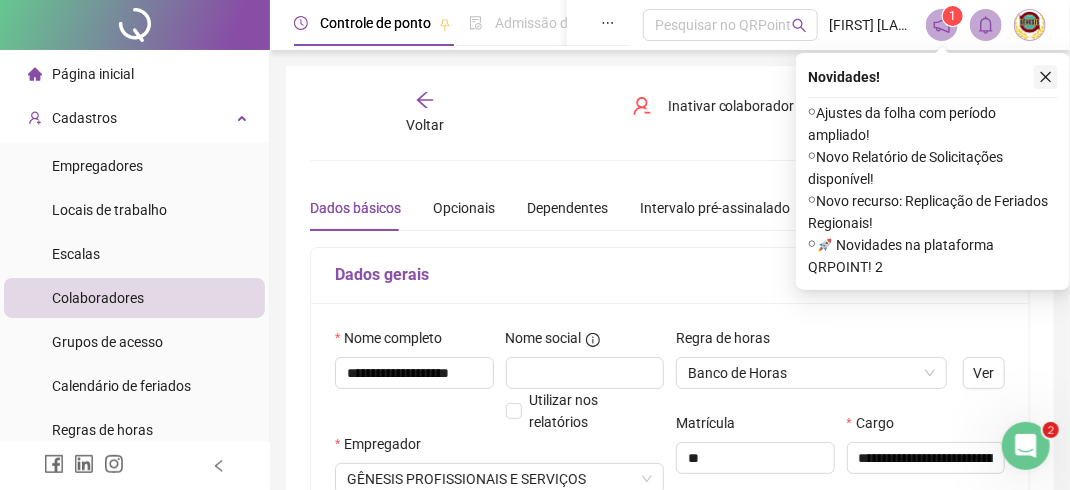 click 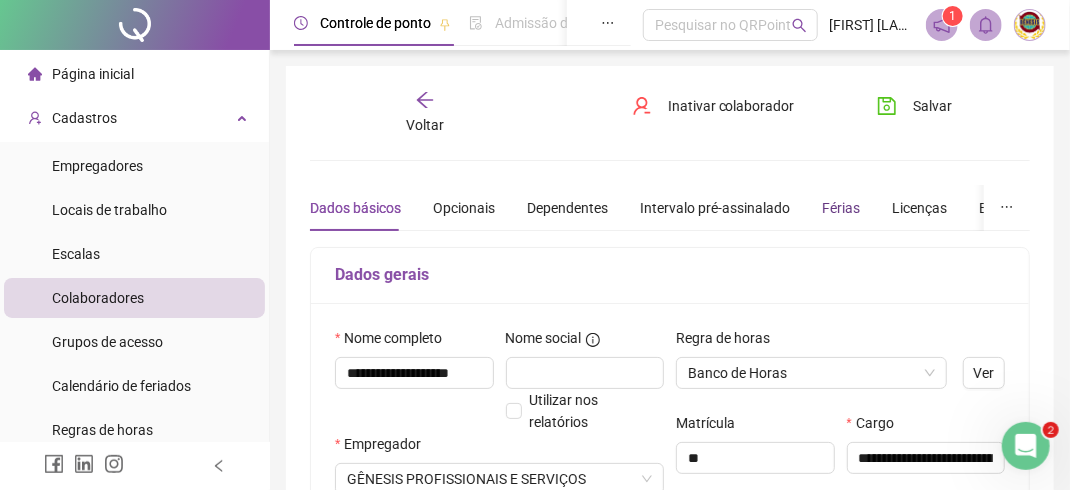click on "Férias" at bounding box center (841, 208) 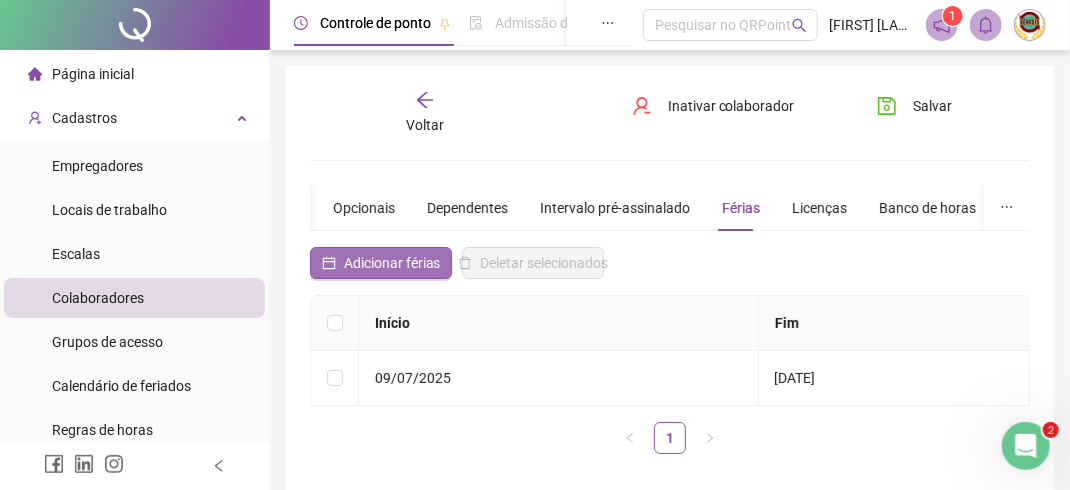 click on "Adicionar férias" at bounding box center (392, 263) 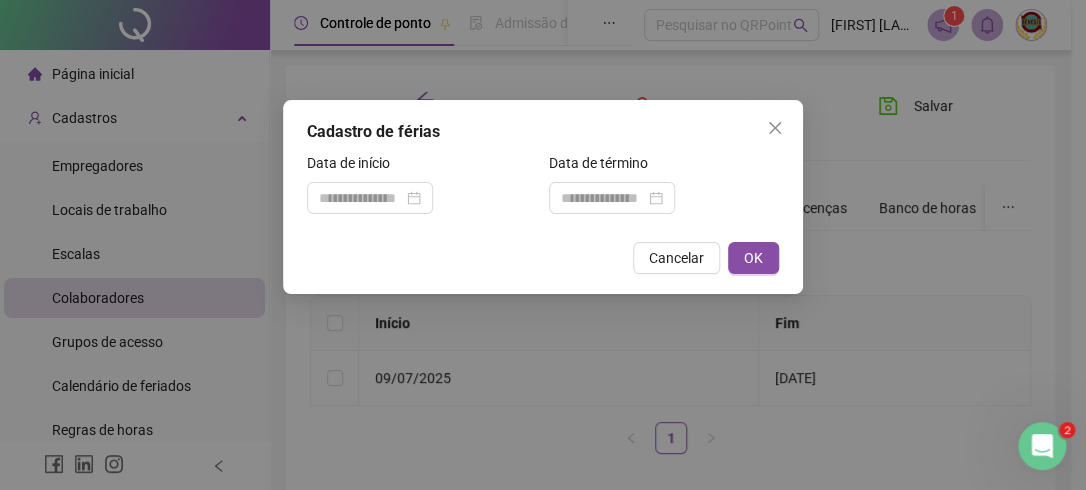 click on "Cadastro de férias Data de início Data de término Cancelar OK" at bounding box center (543, 245) 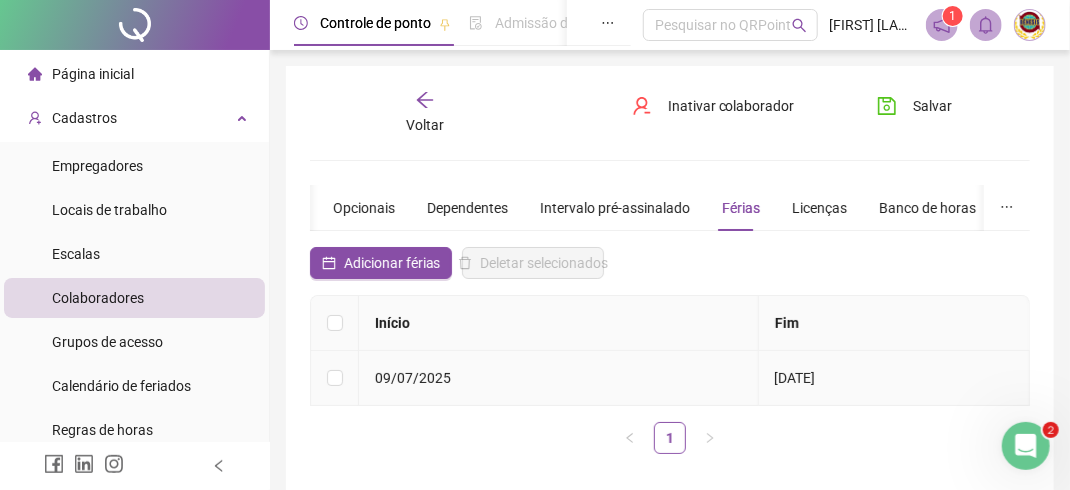 click on "09/07/2025" at bounding box center (413, 378) 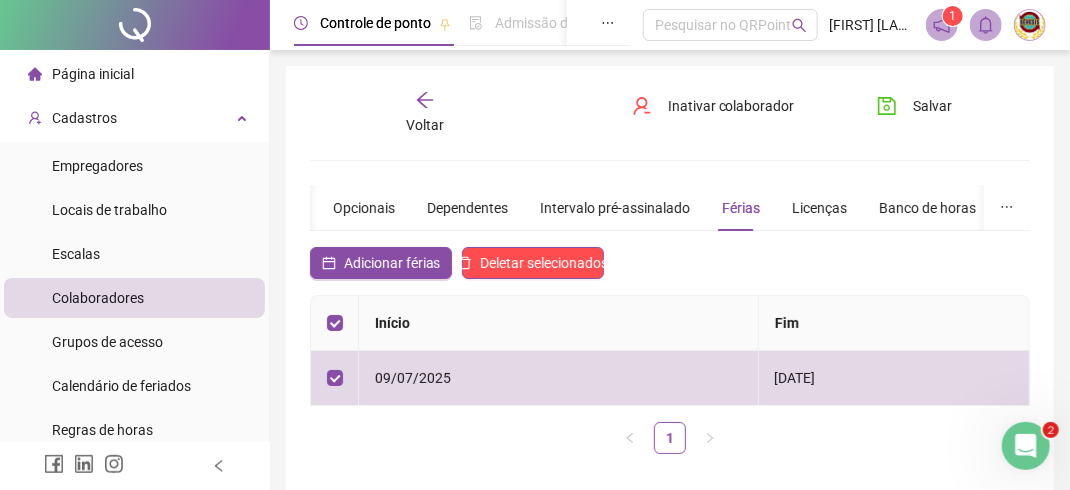 click on "Adicionar férias Deletar selecionados" at bounding box center [670, 271] 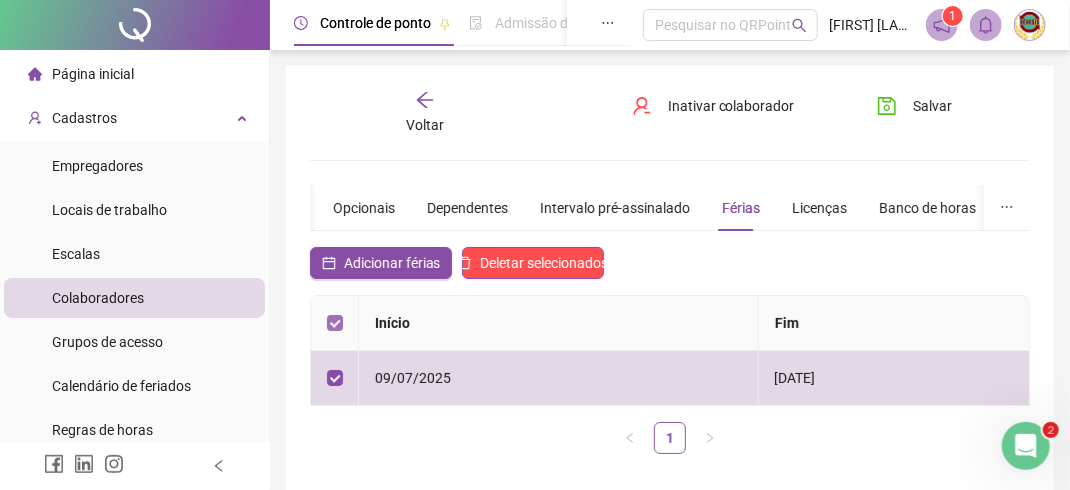 click at bounding box center (335, 323) 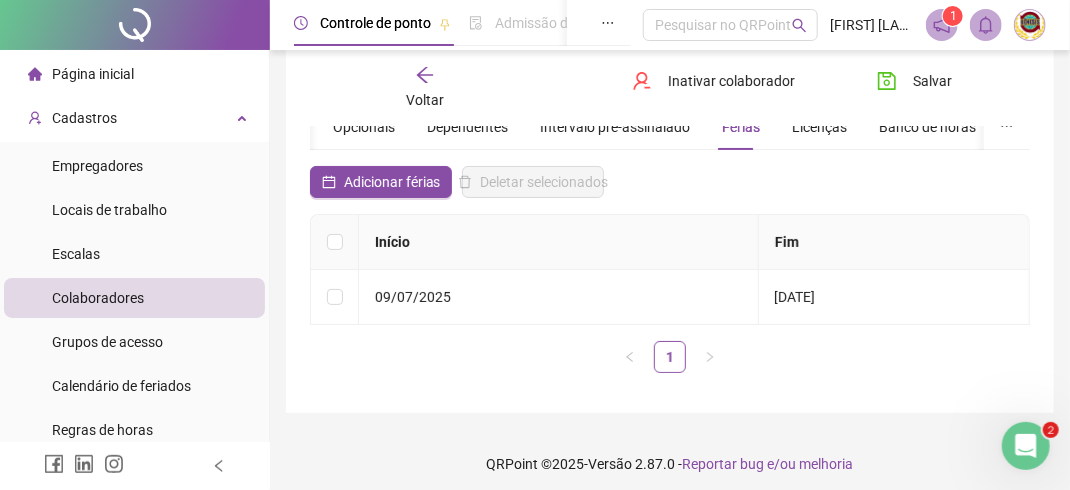 scroll, scrollTop: 88, scrollLeft: 0, axis: vertical 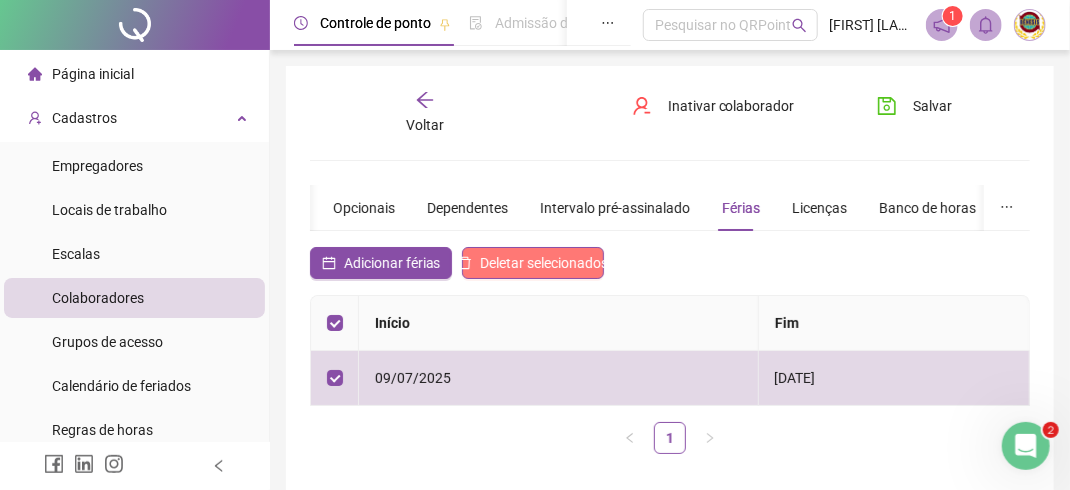 click on "Deletar selecionados" at bounding box center (544, 263) 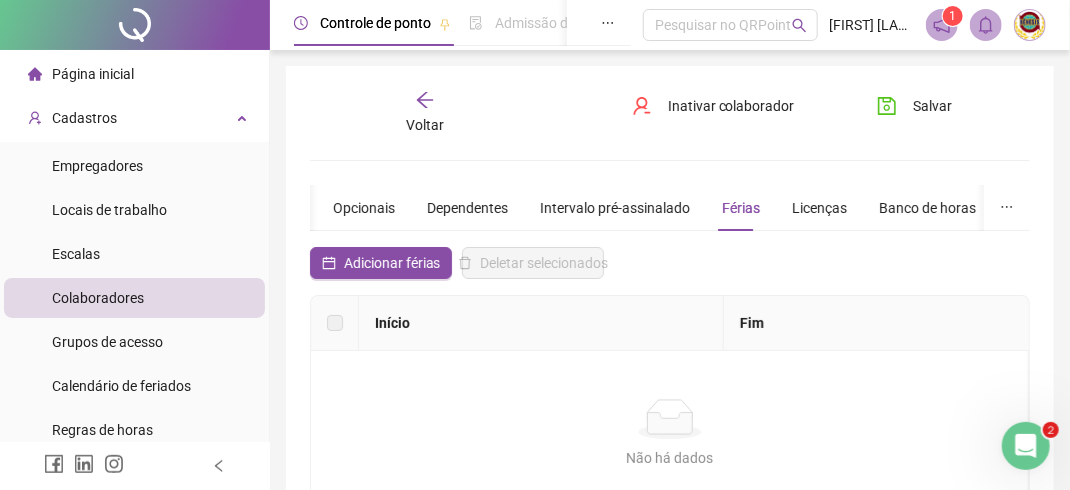 click on "Não há dados Não há dados" at bounding box center [670, 434] 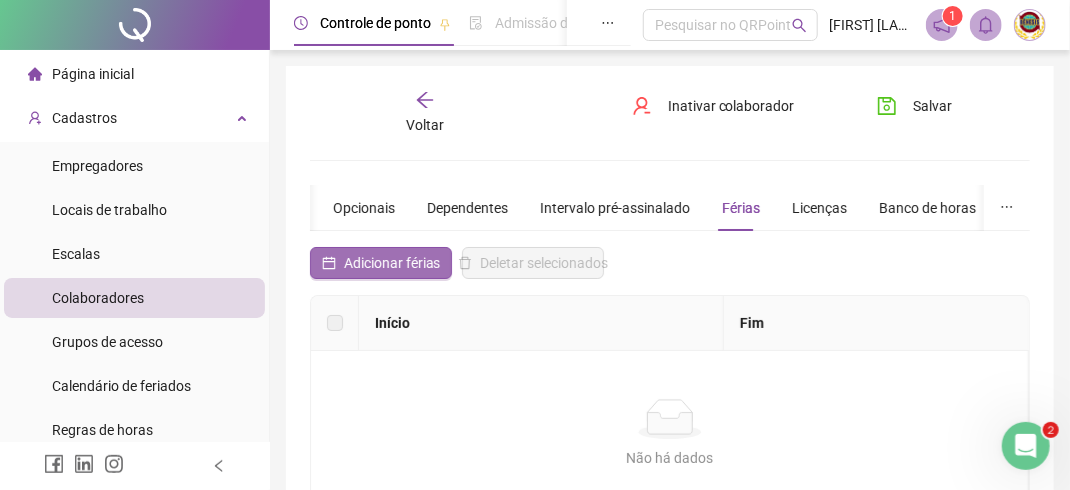 click on "Adicionar férias" at bounding box center (392, 263) 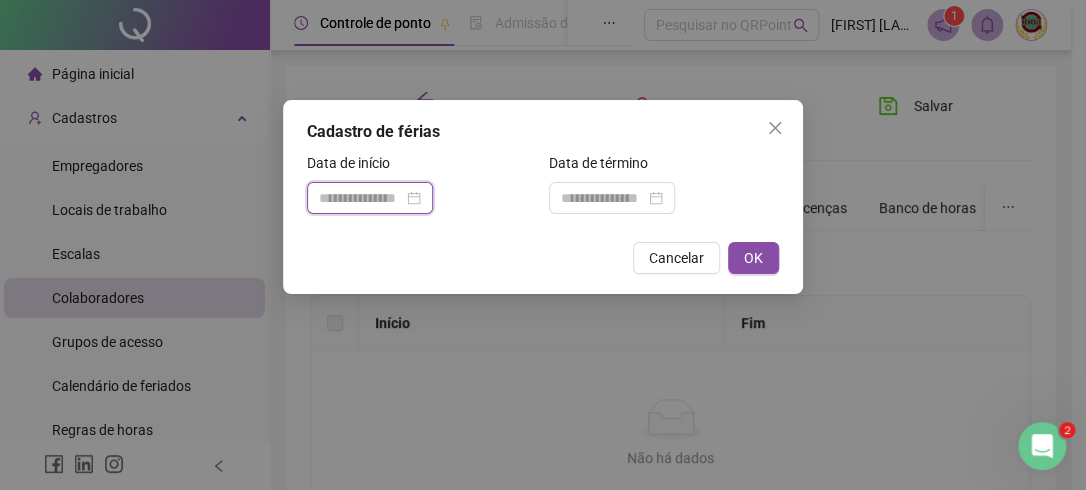 click at bounding box center (361, 198) 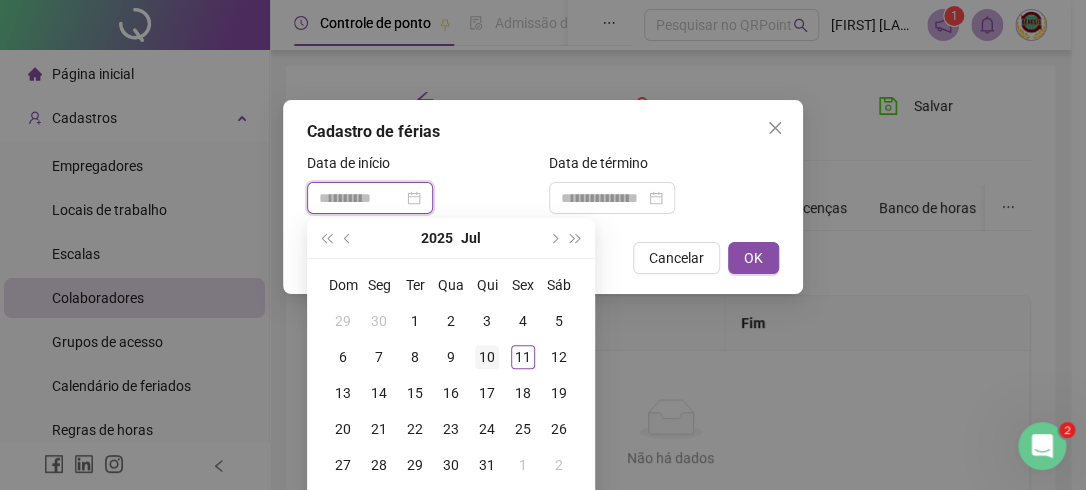type on "**********" 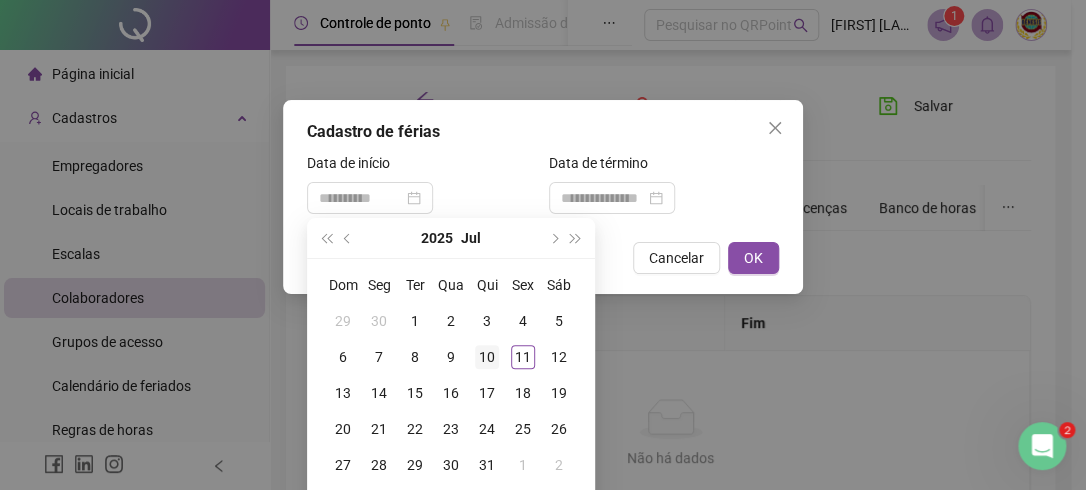 click on "10" at bounding box center (487, 357) 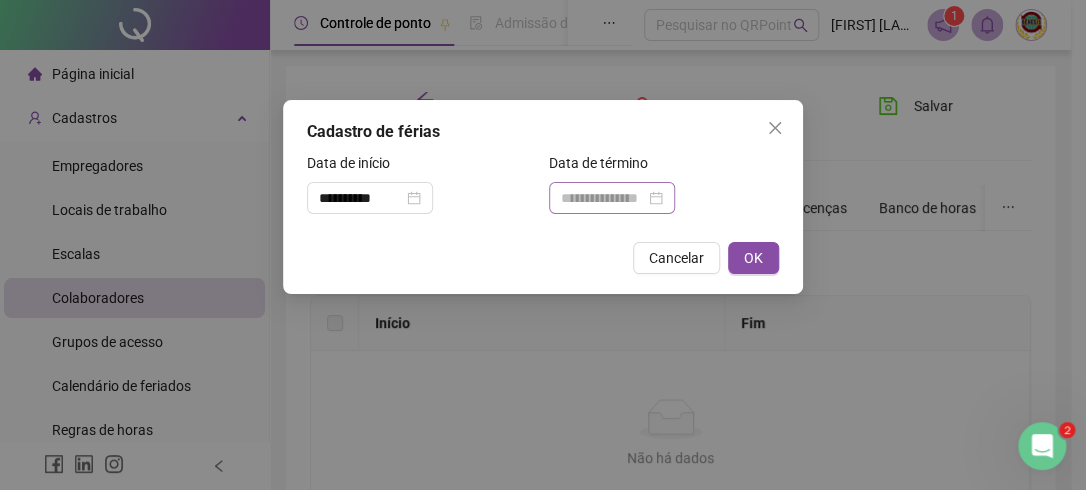 click at bounding box center [612, 198] 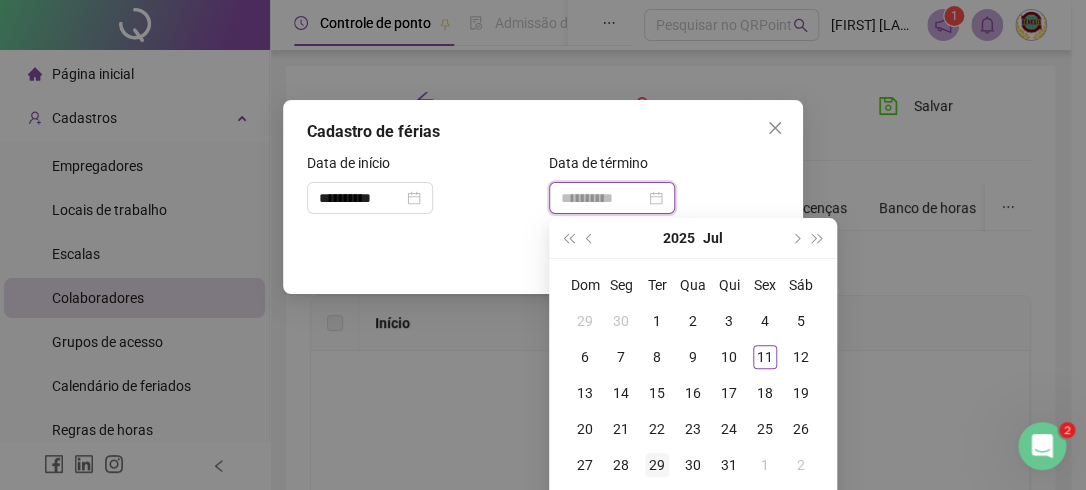 type on "**********" 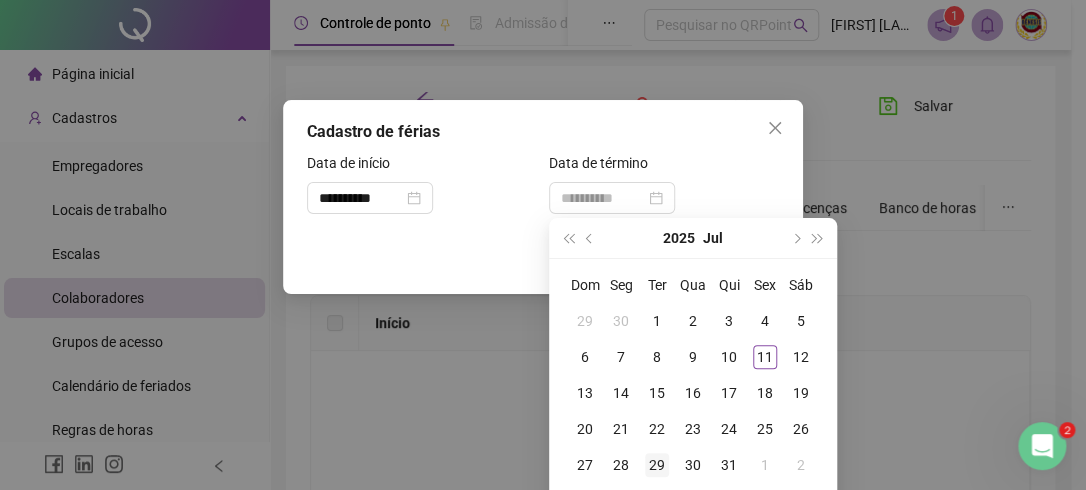 click on "29" at bounding box center (657, 465) 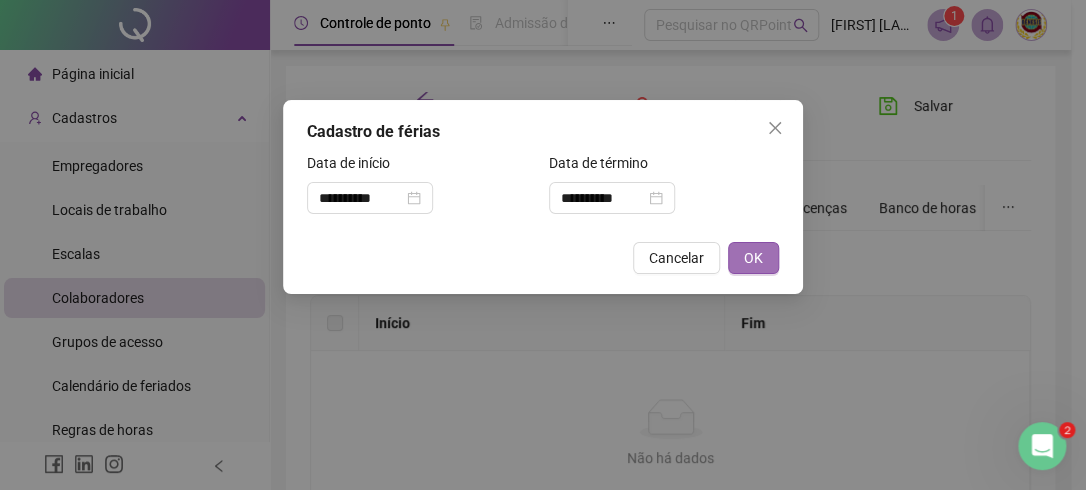click on "OK" at bounding box center (753, 258) 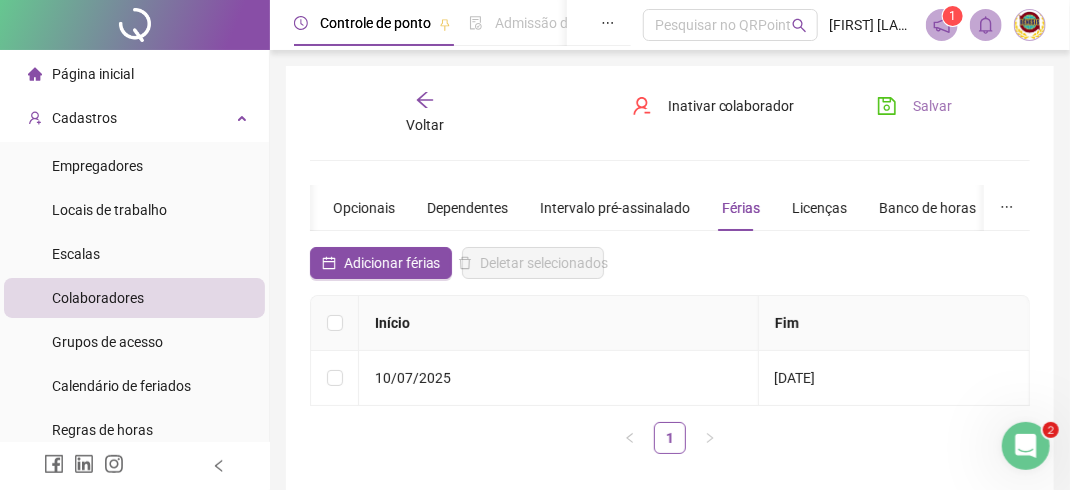 click 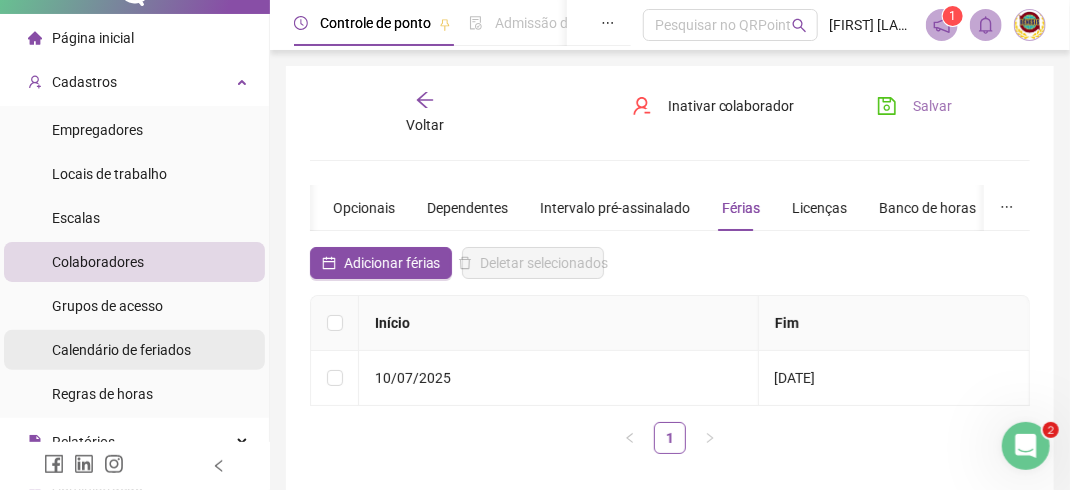 scroll, scrollTop: 100, scrollLeft: 0, axis: vertical 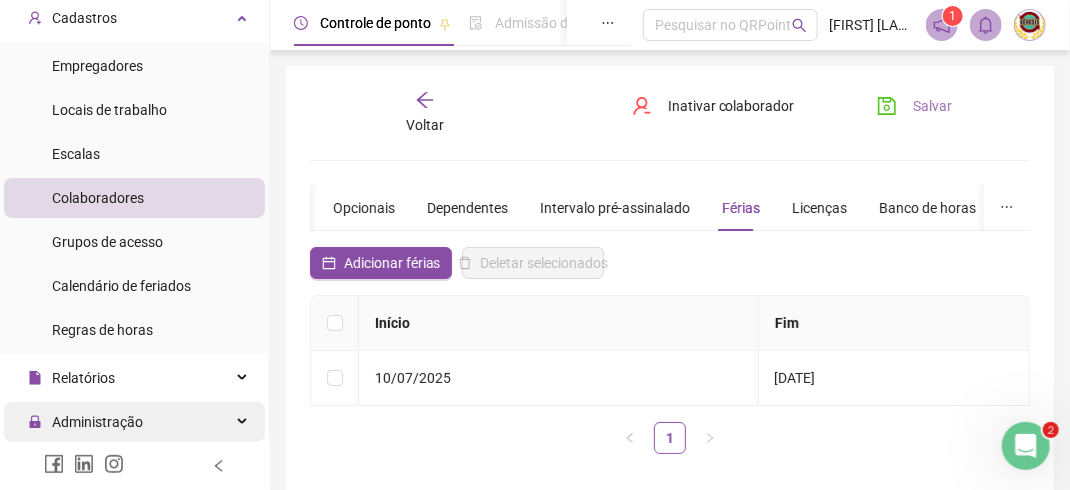 click on "Administração" at bounding box center [97, 422] 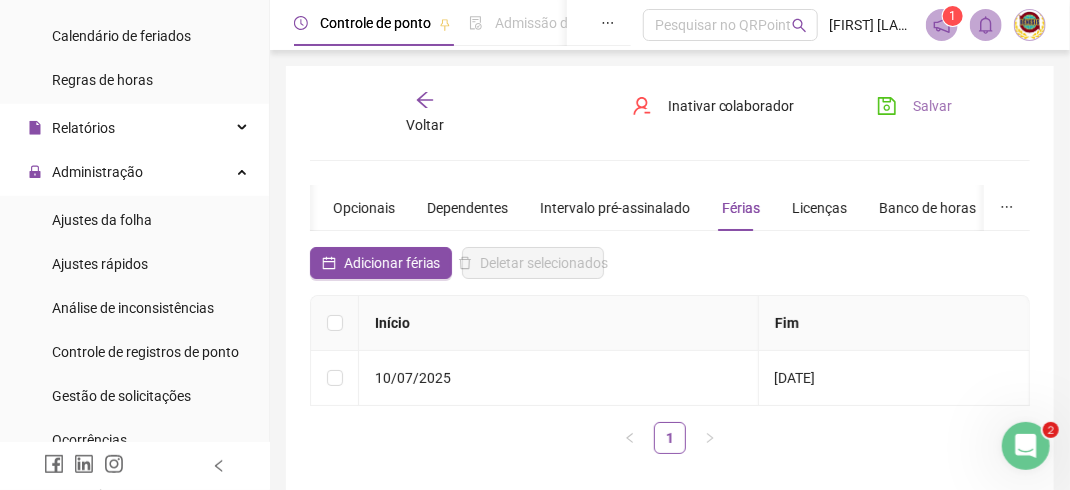 scroll, scrollTop: 400, scrollLeft: 0, axis: vertical 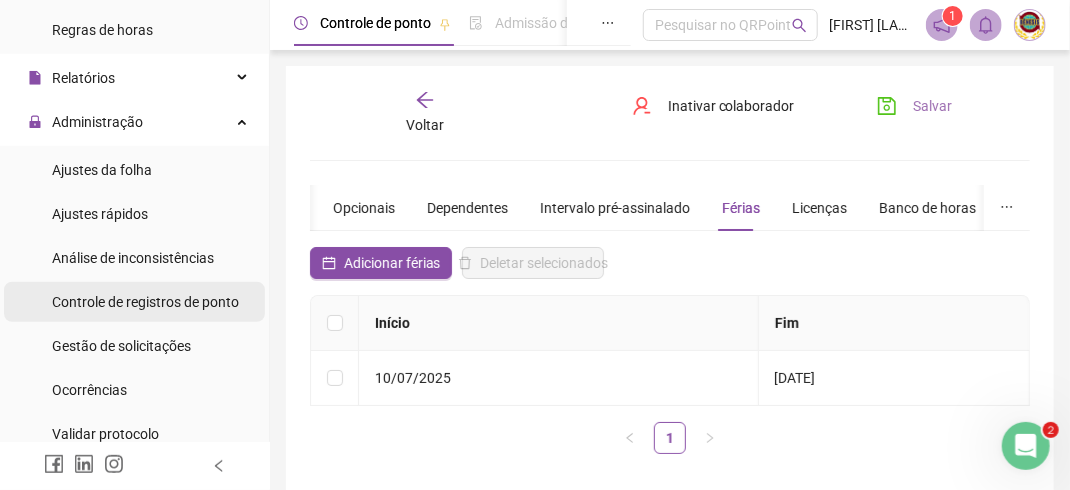 click on "Controle de registros de ponto" at bounding box center [145, 302] 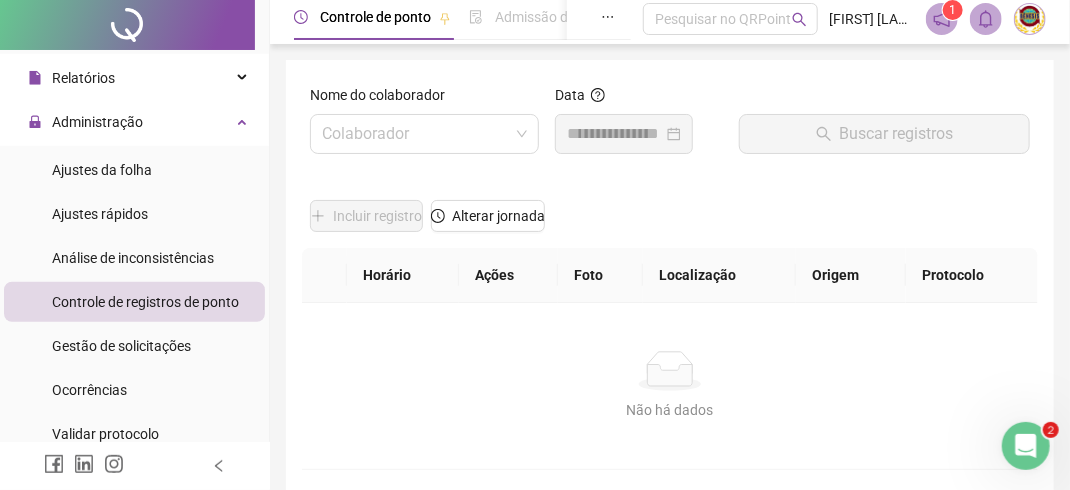 scroll, scrollTop: 0, scrollLeft: 0, axis: both 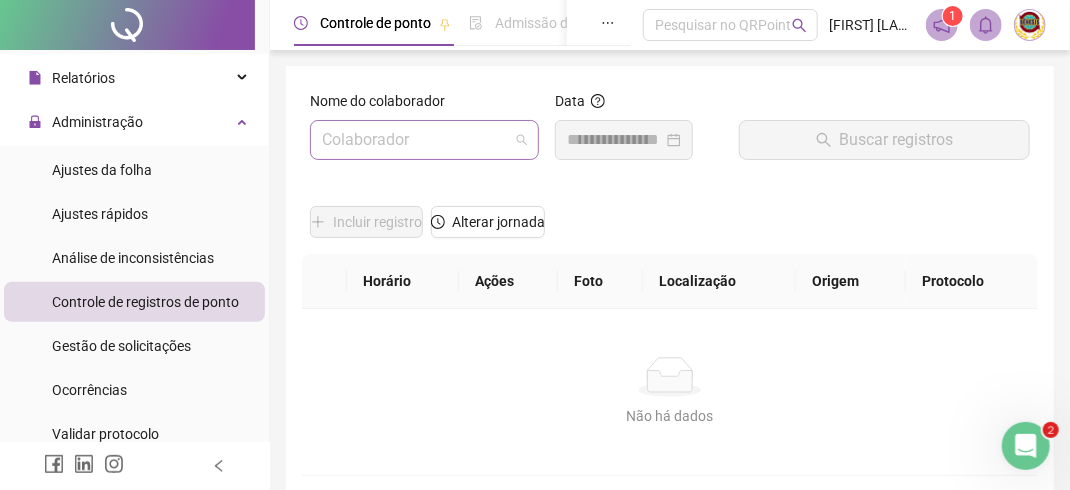 click on "Colaborador" at bounding box center [424, 140] 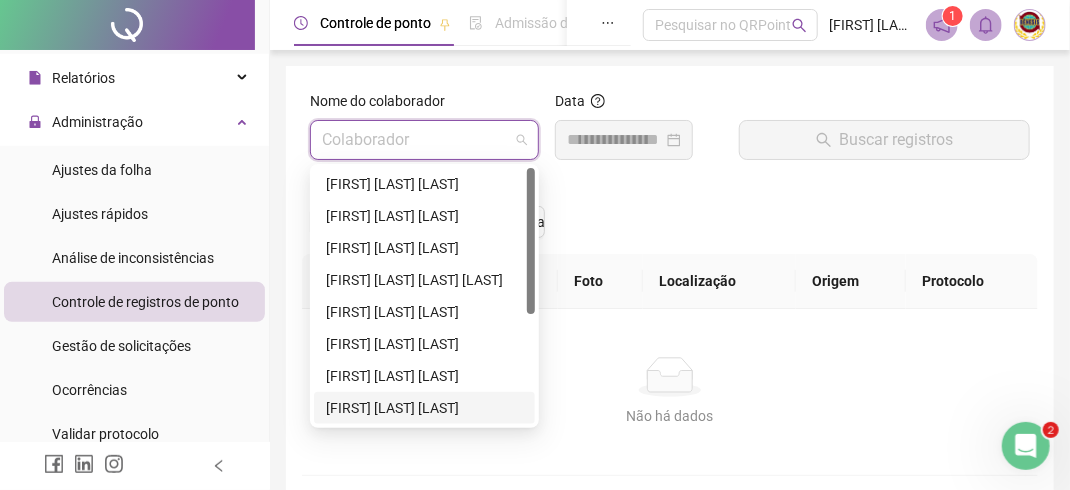 click on "[FIRST] [LAST] [LAST]" at bounding box center (424, 408) 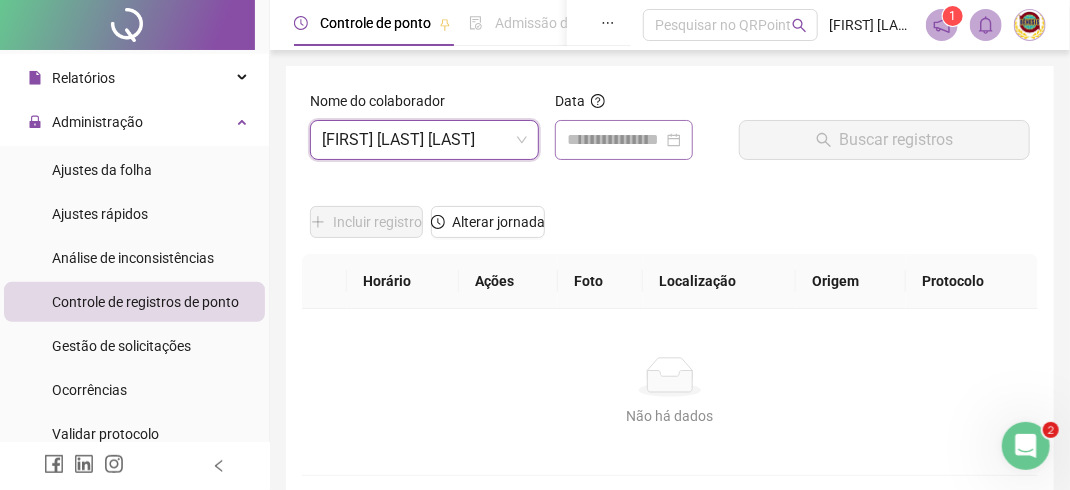 click at bounding box center (624, 140) 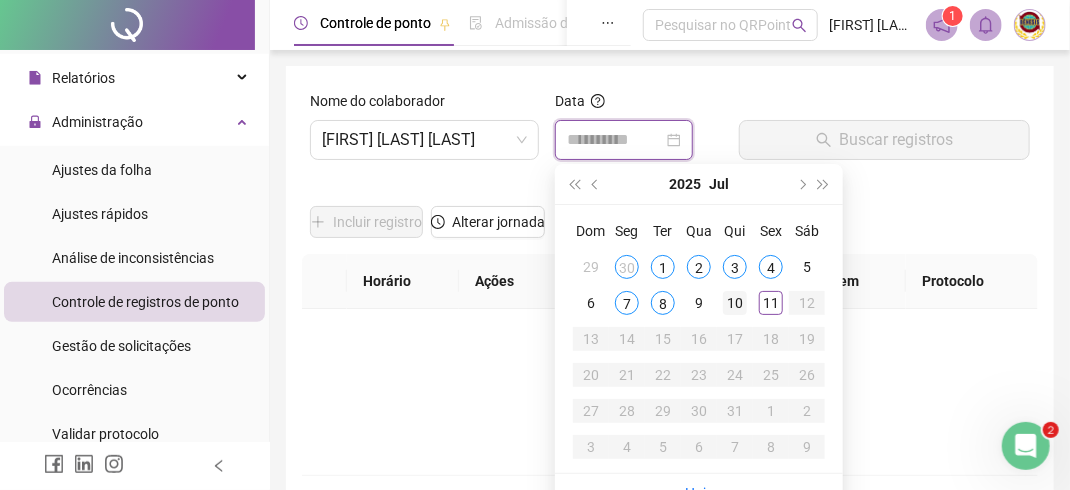 type on "**********" 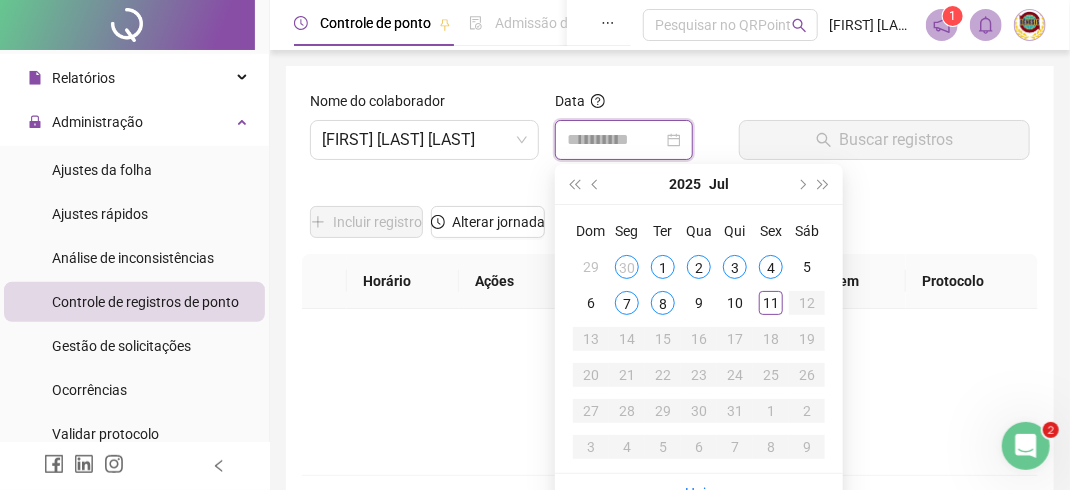 type on "**********" 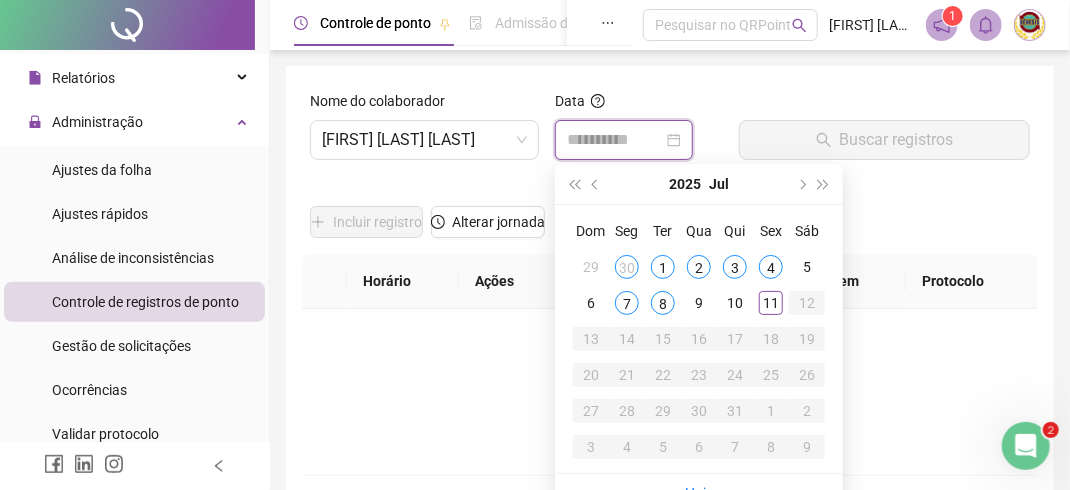type on "**********" 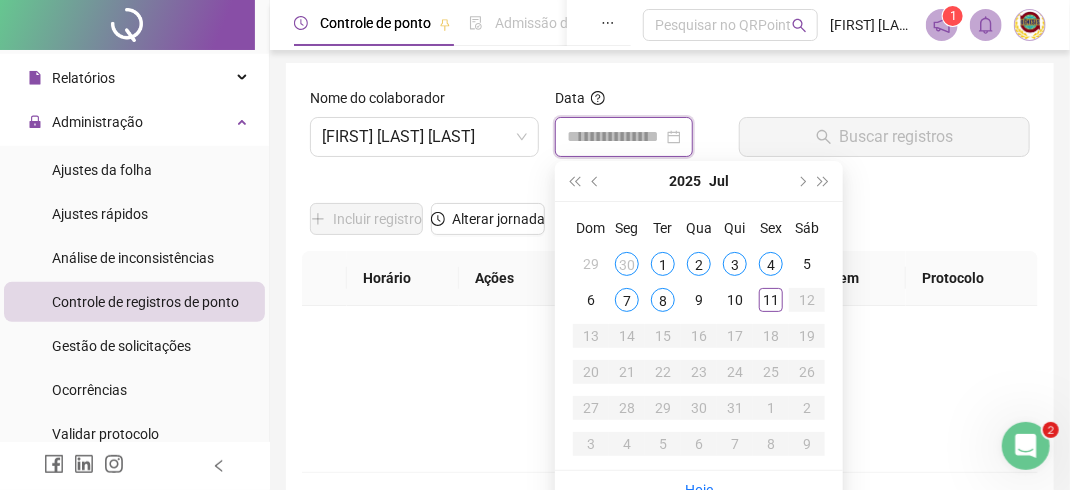 scroll, scrollTop: 0, scrollLeft: 0, axis: both 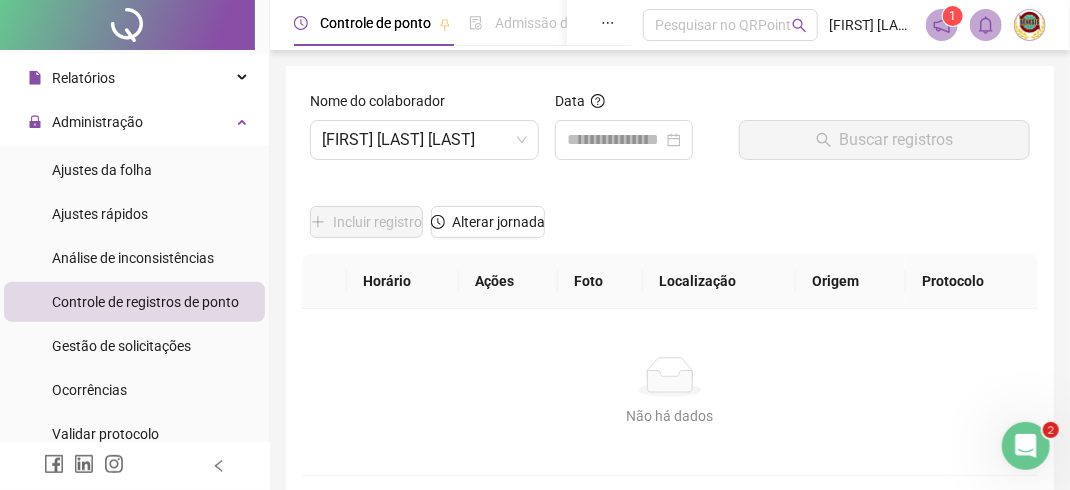 click on "Não há dados Não há dados" at bounding box center (670, 392) 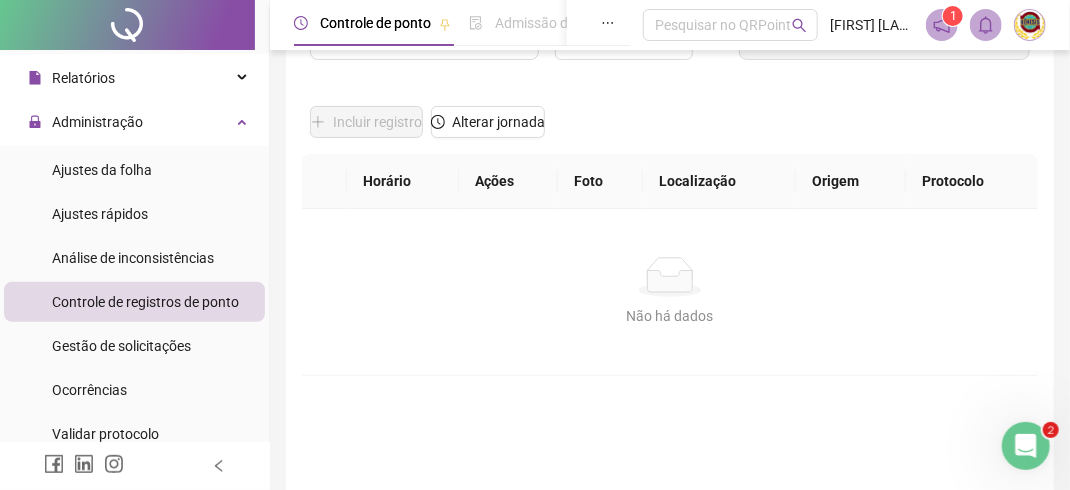 scroll, scrollTop: 0, scrollLeft: 0, axis: both 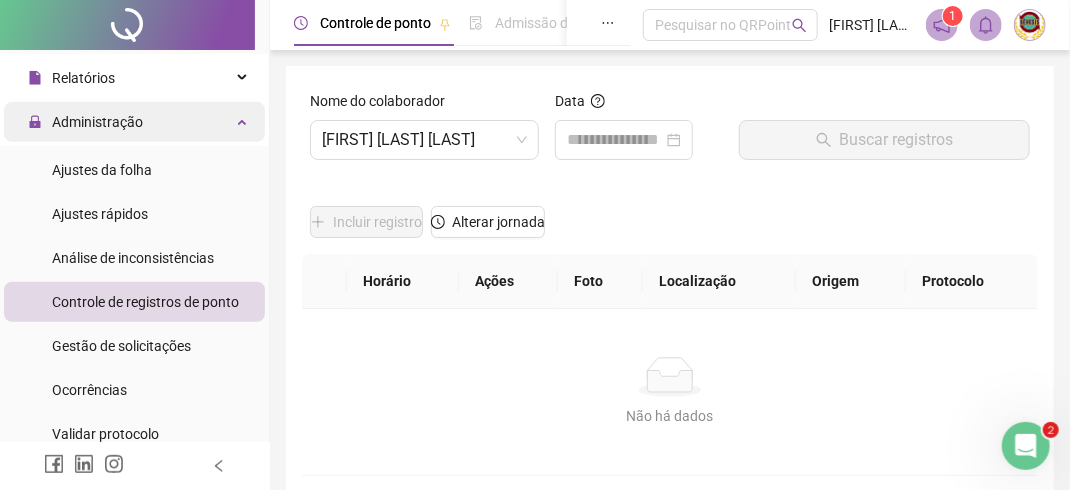 click on "Administração" at bounding box center (97, 122) 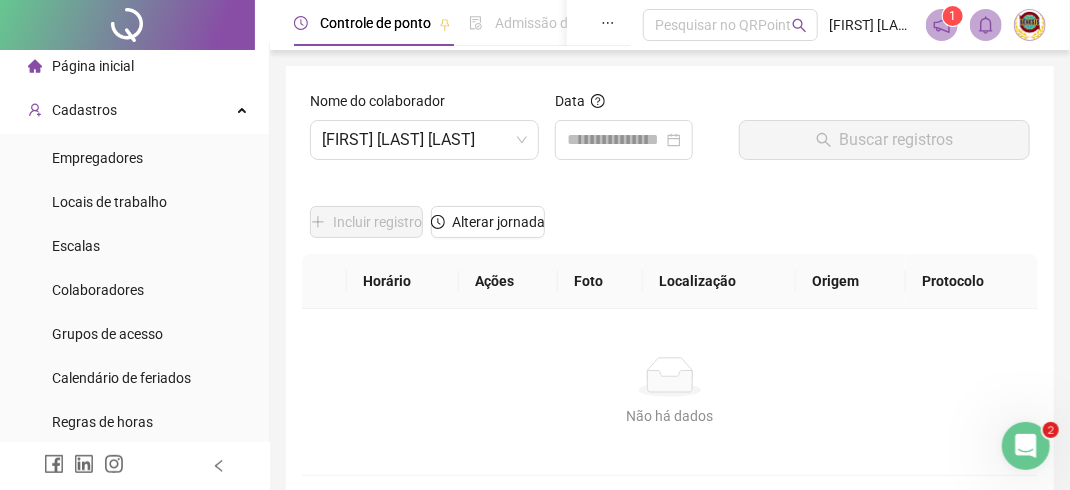 scroll, scrollTop: 0, scrollLeft: 0, axis: both 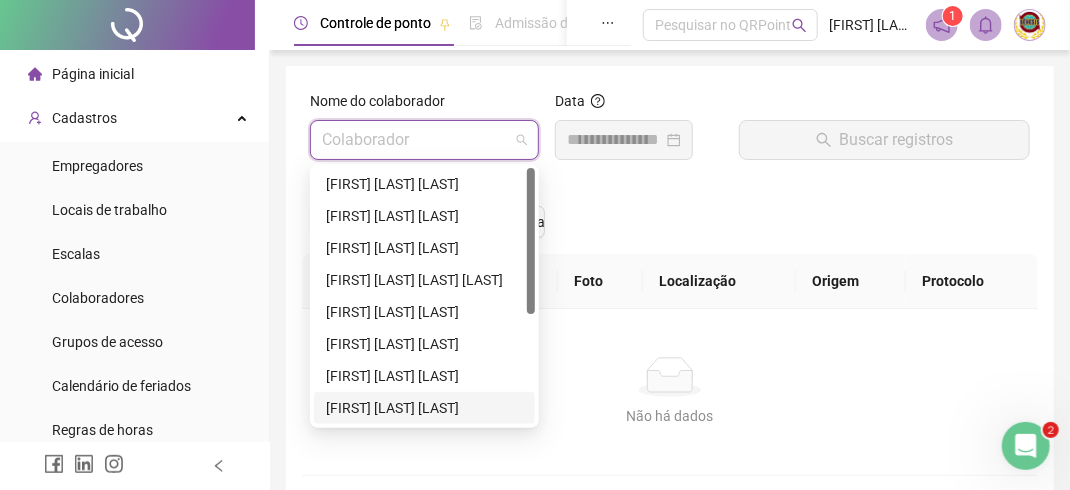 click on "Colaborador" at bounding box center [424, 140] 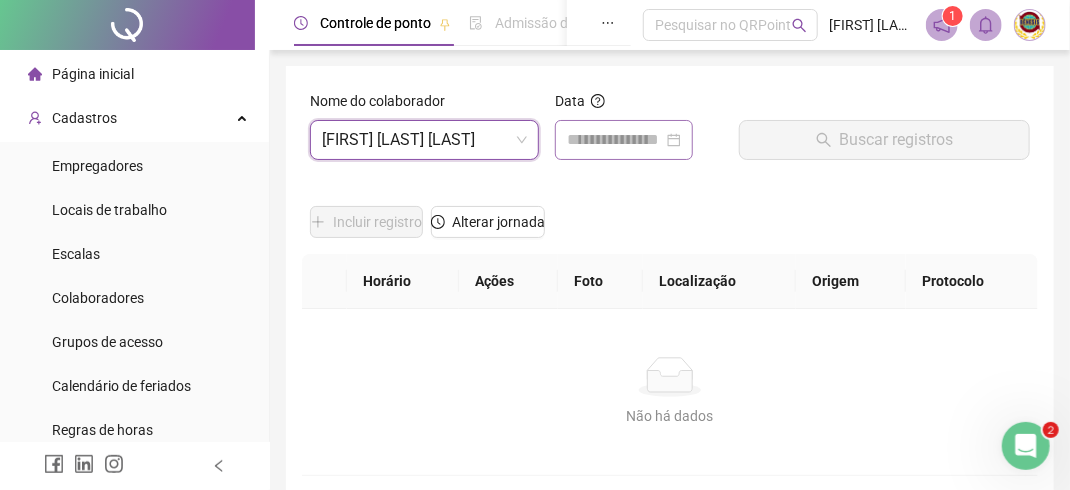 click at bounding box center [624, 140] 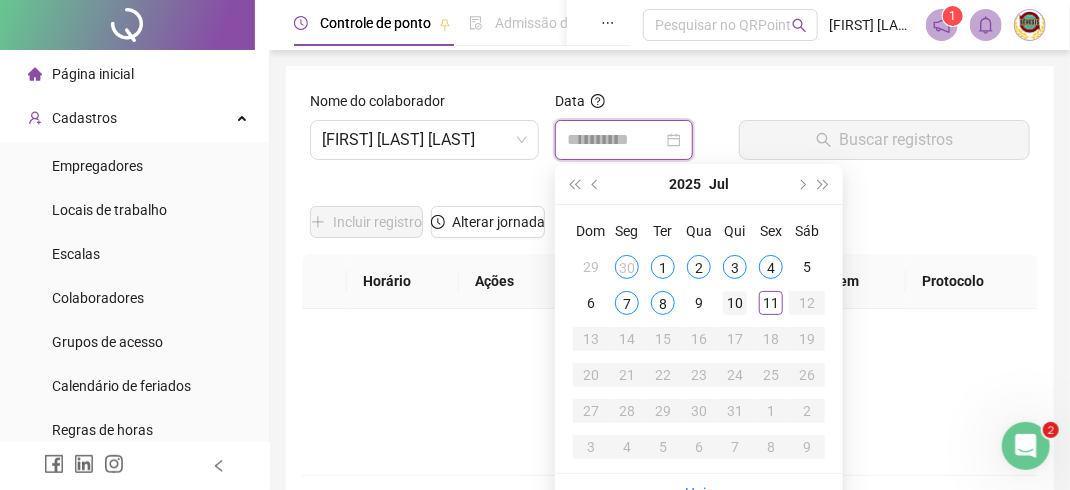 type on "**********" 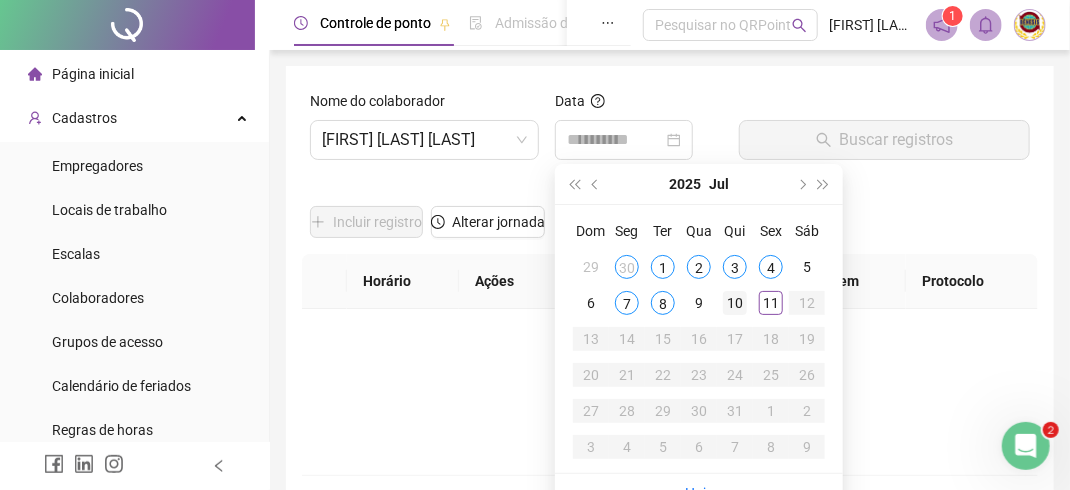 click on "10" at bounding box center (735, 303) 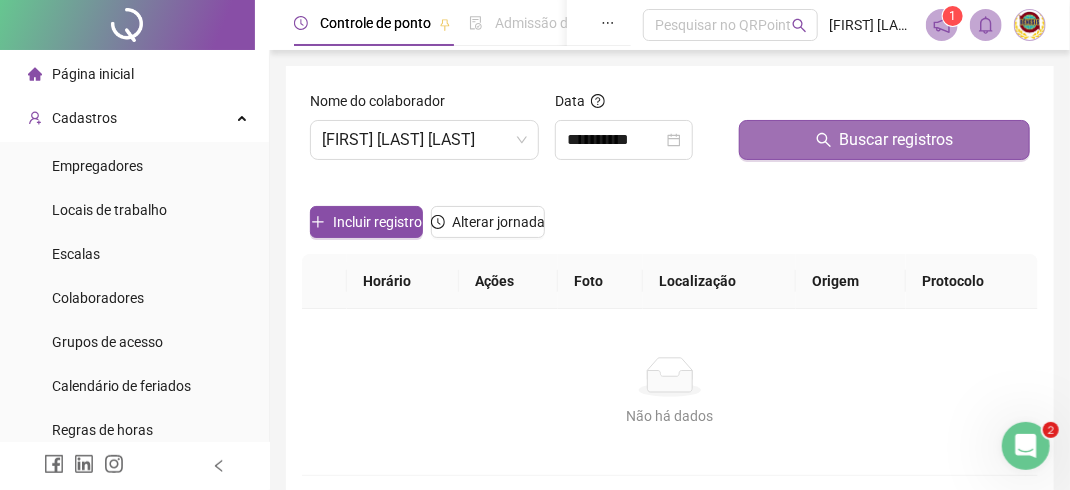 click on "Buscar registros" at bounding box center (897, 140) 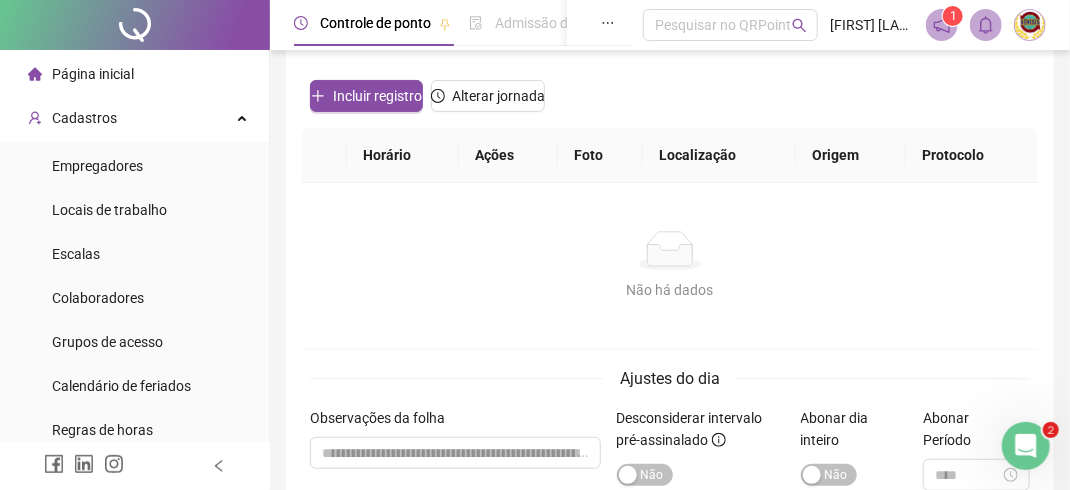 scroll, scrollTop: 0, scrollLeft: 0, axis: both 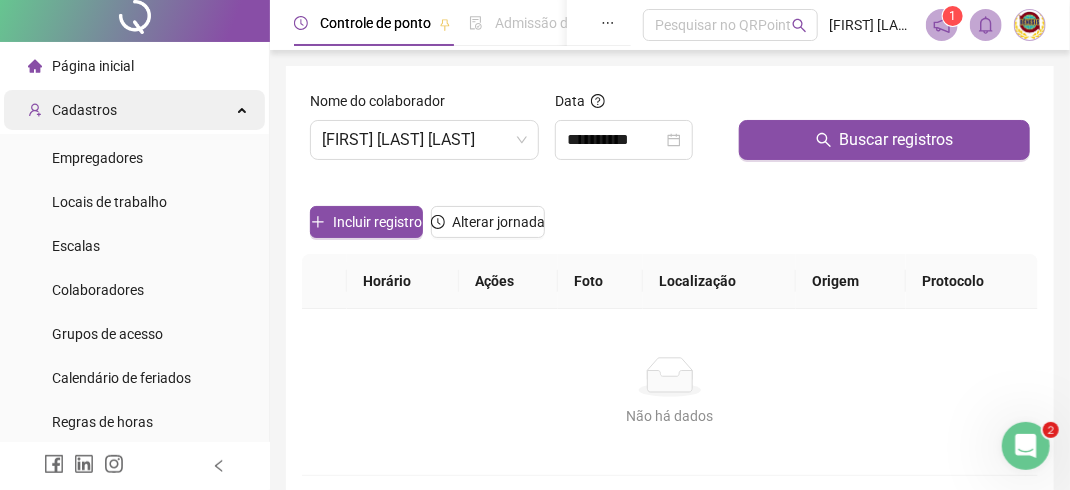 click on "Cadastros" at bounding box center [84, 110] 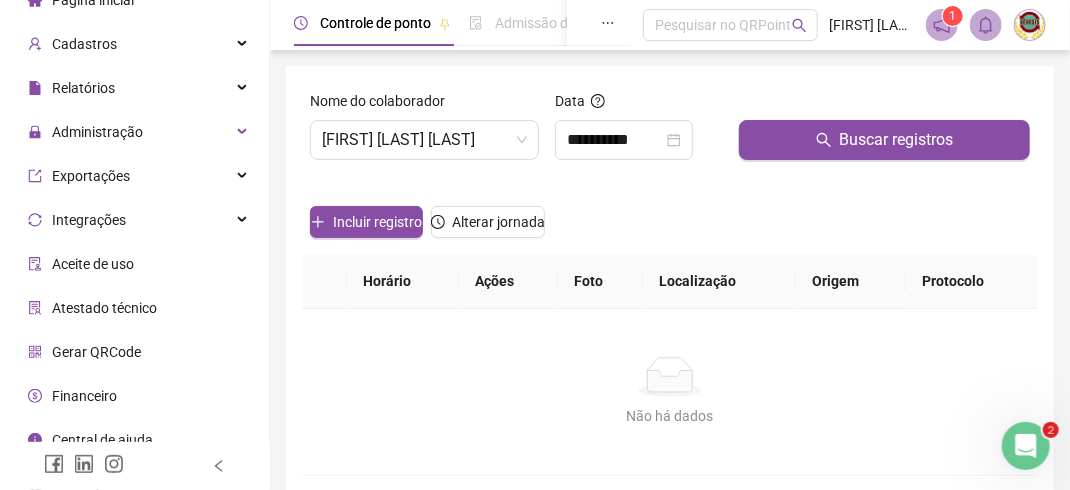 scroll, scrollTop: 92, scrollLeft: 0, axis: vertical 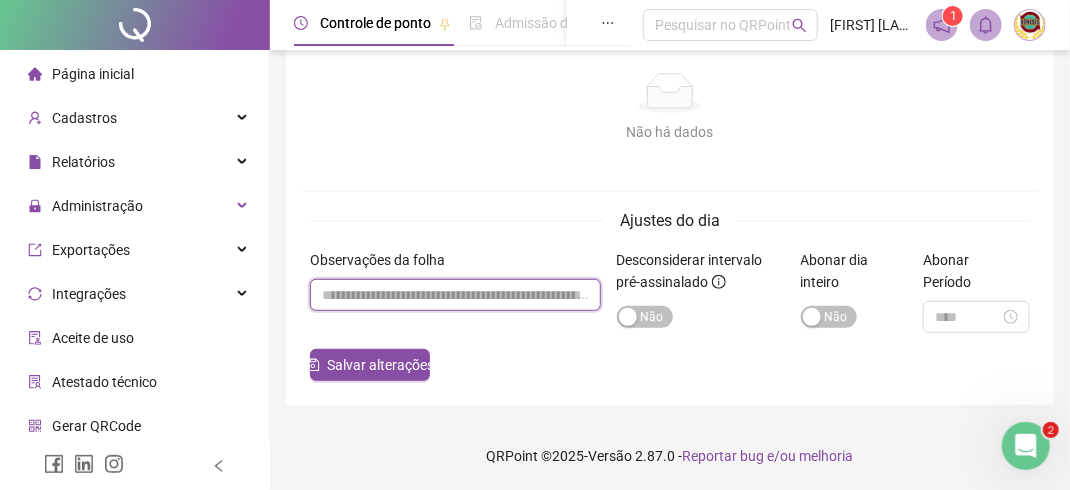 click at bounding box center [455, 295] 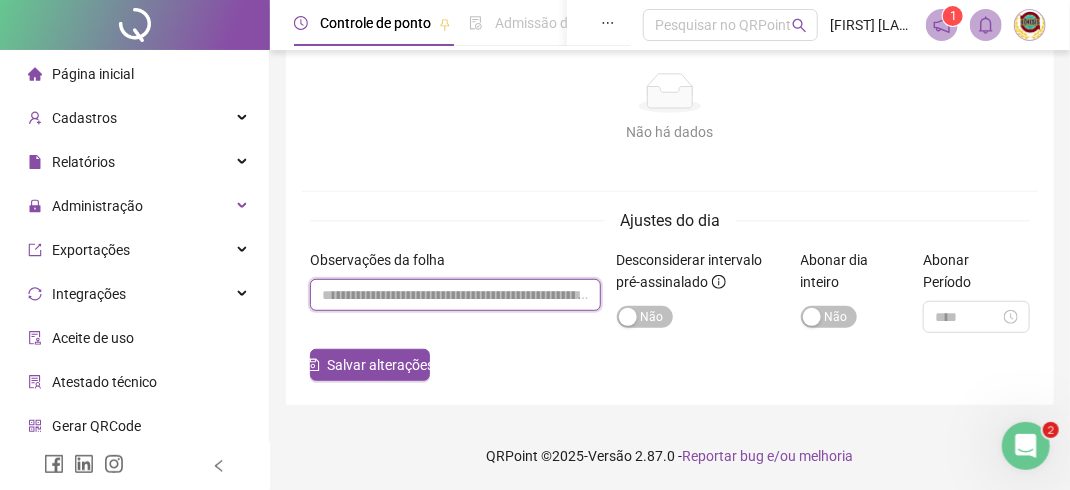 type on "*" 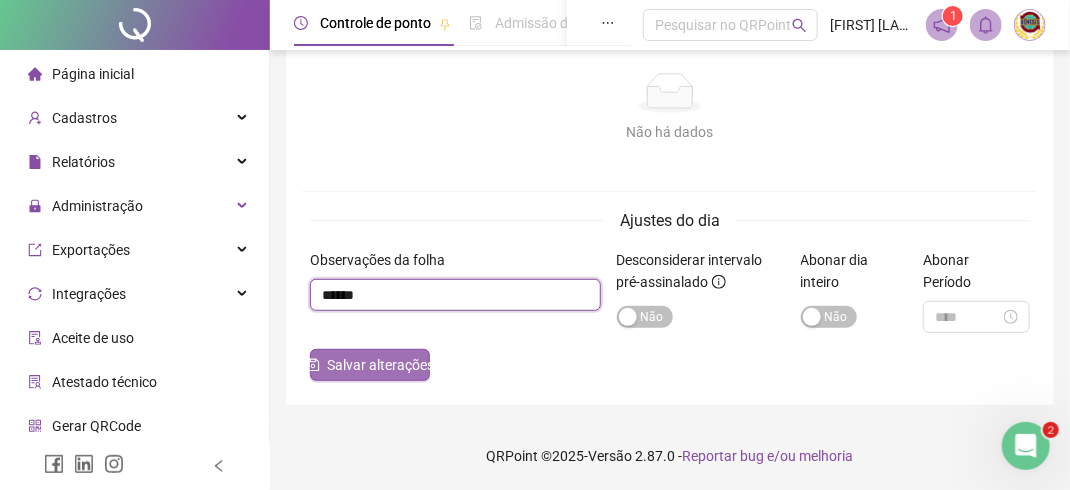 type on "******" 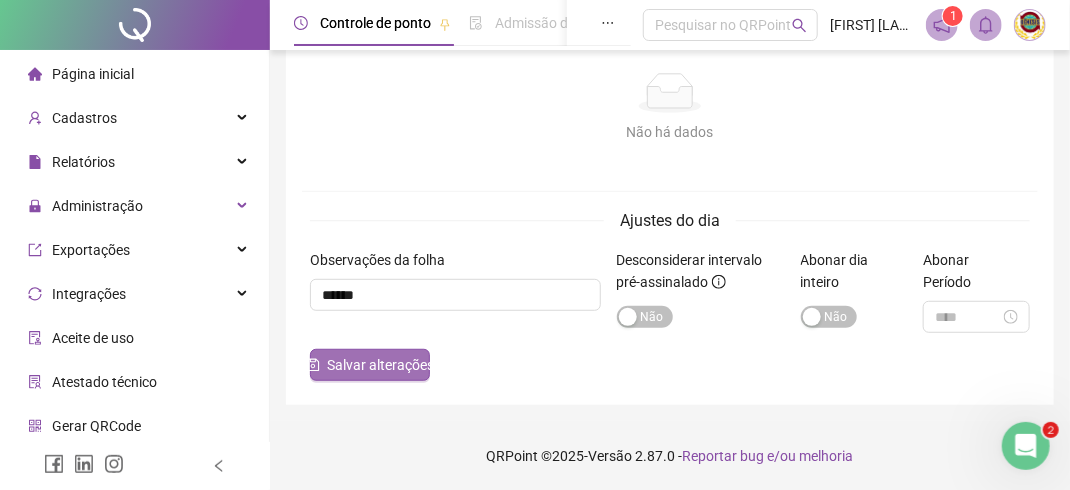 click on "Salvar alterações" at bounding box center (381, 365) 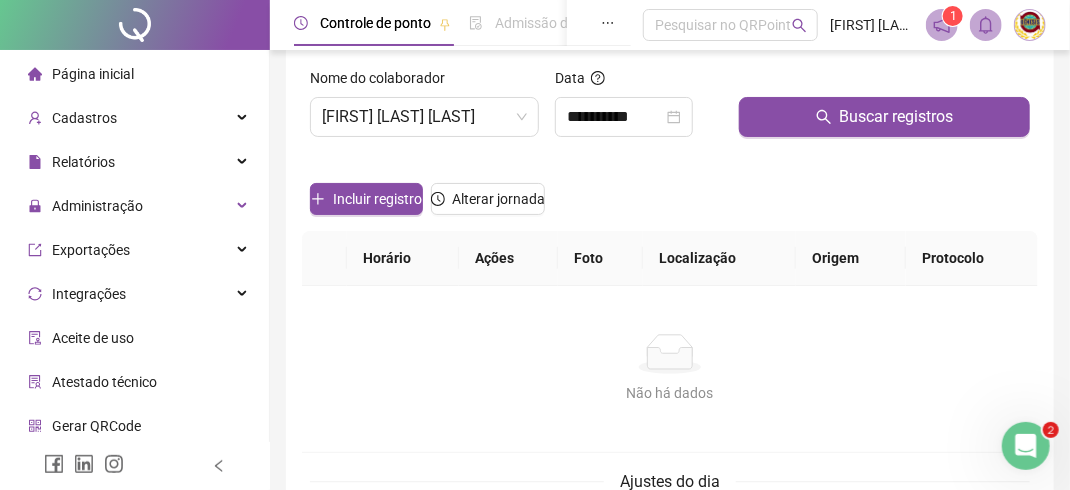 scroll, scrollTop: 0, scrollLeft: 0, axis: both 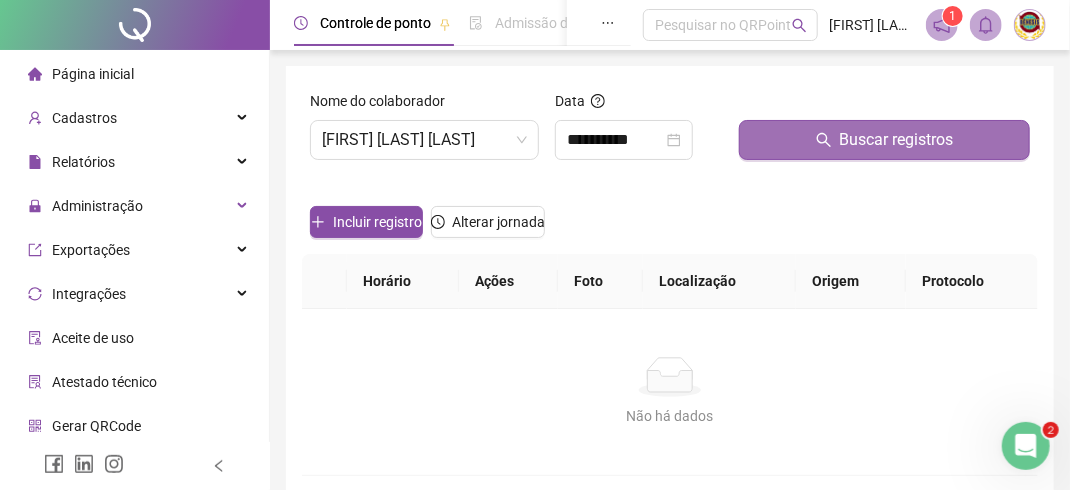 click on "Buscar registros" at bounding box center [897, 140] 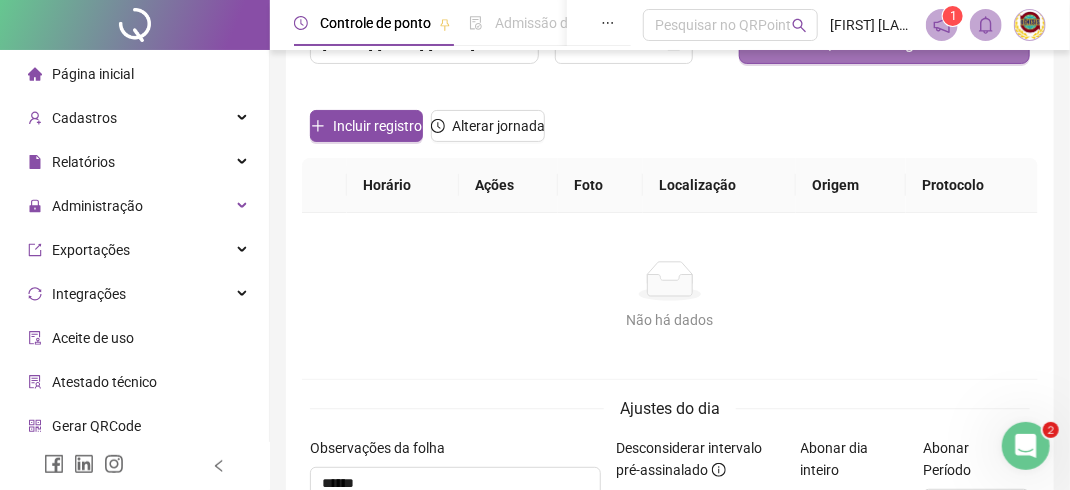 scroll, scrollTop: 200, scrollLeft: 0, axis: vertical 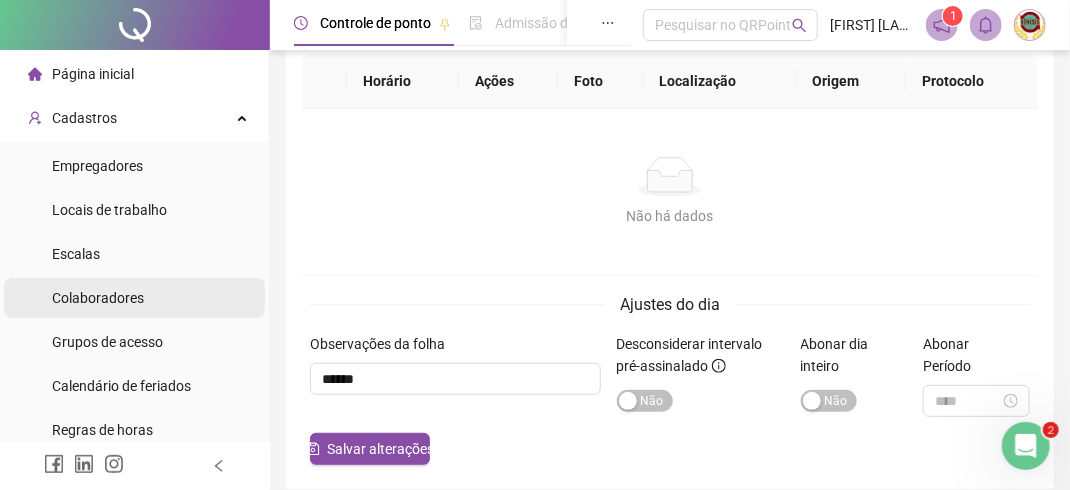 click on "Colaboradores" at bounding box center (98, 298) 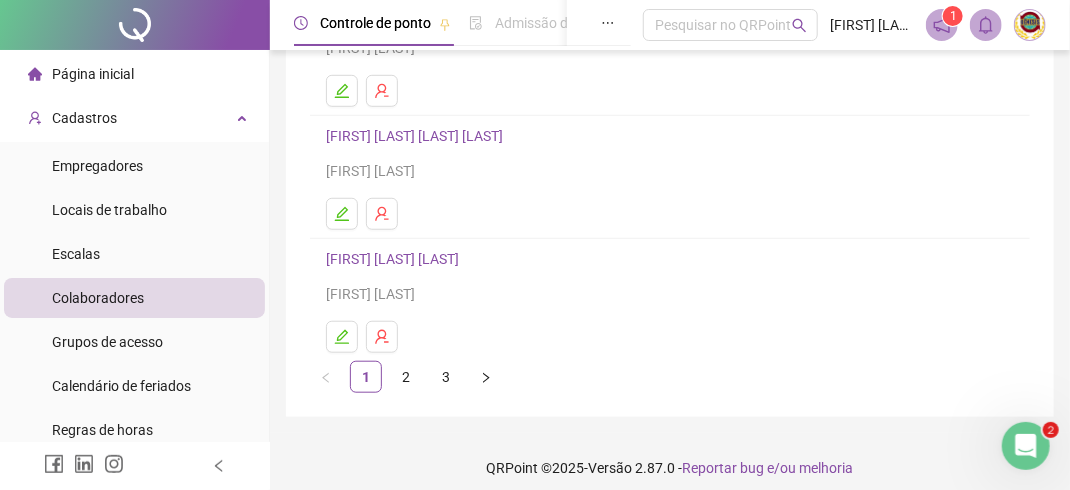 scroll, scrollTop: 476, scrollLeft: 0, axis: vertical 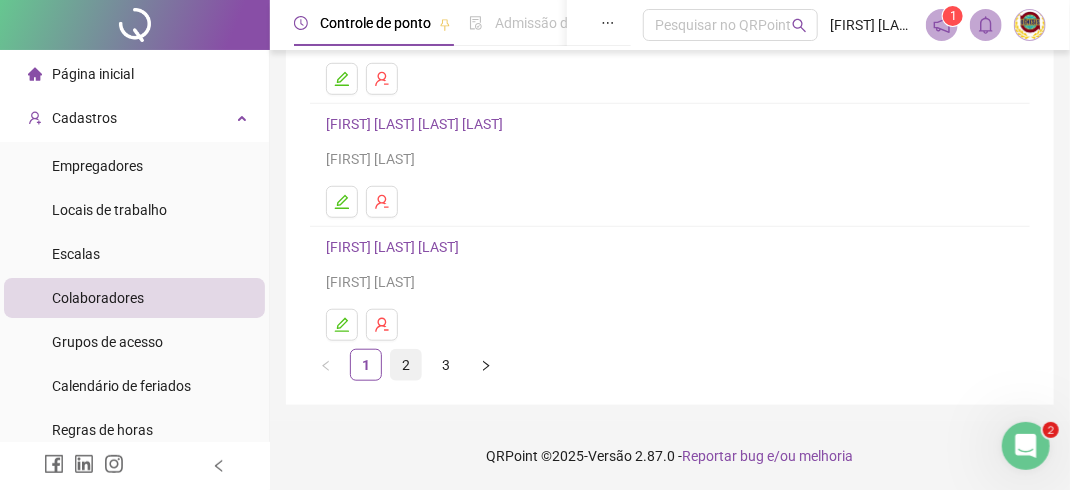 click on "2" at bounding box center [406, 365] 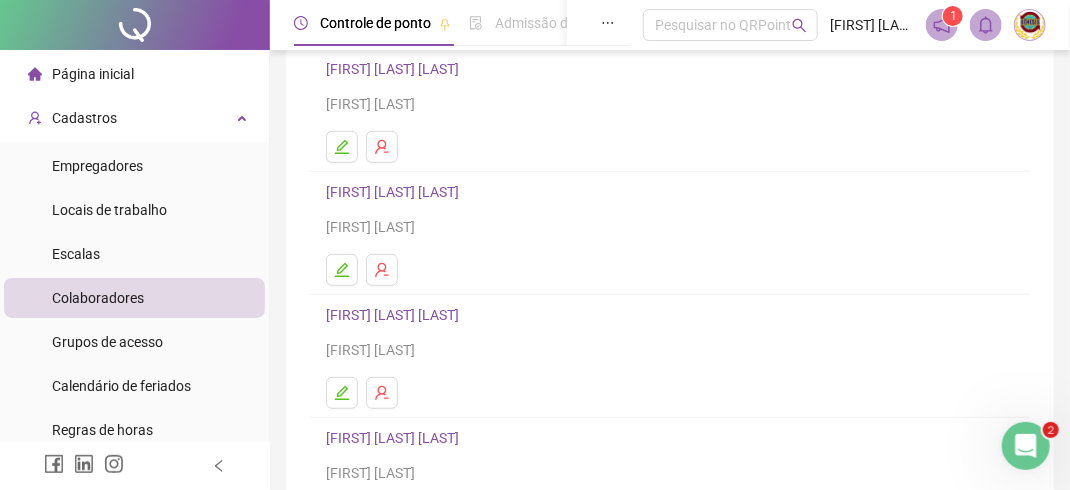 scroll, scrollTop: 267, scrollLeft: 0, axis: vertical 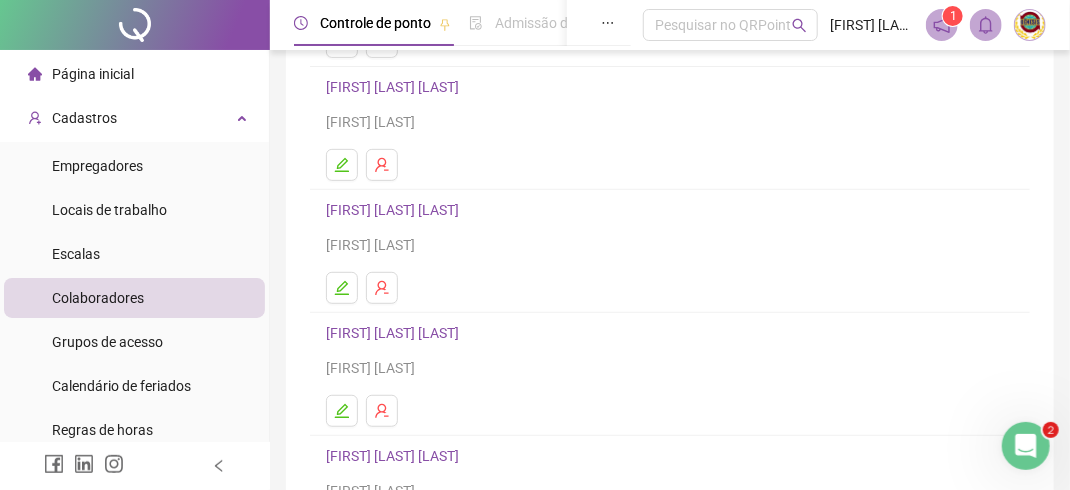 click on "[FIRST] [LAST] [LAST]" at bounding box center (395, 210) 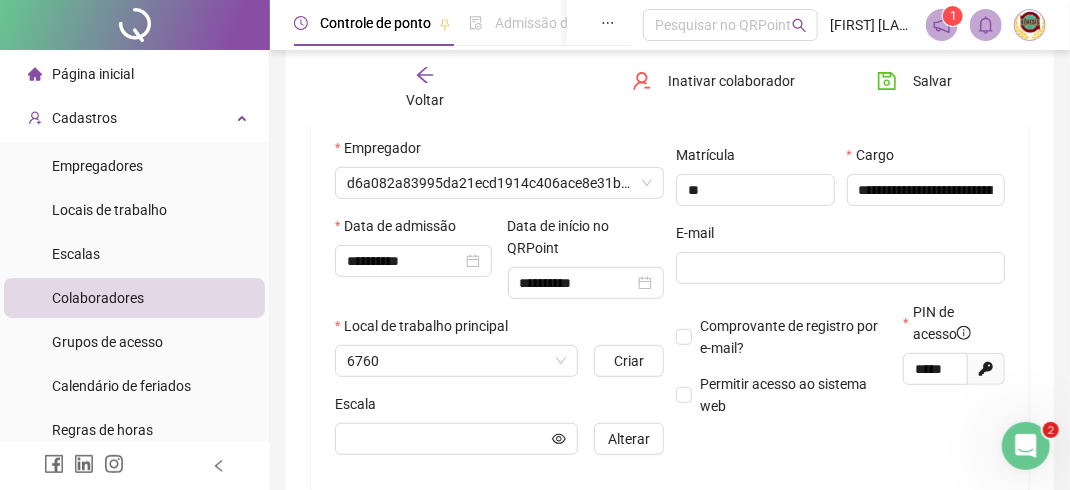 scroll, scrollTop: 277, scrollLeft: 0, axis: vertical 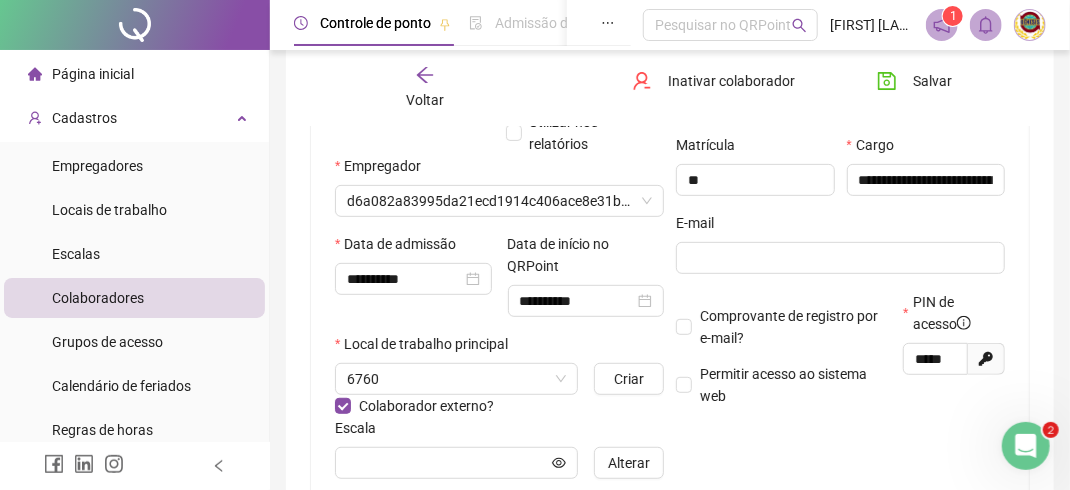 type on "**********" 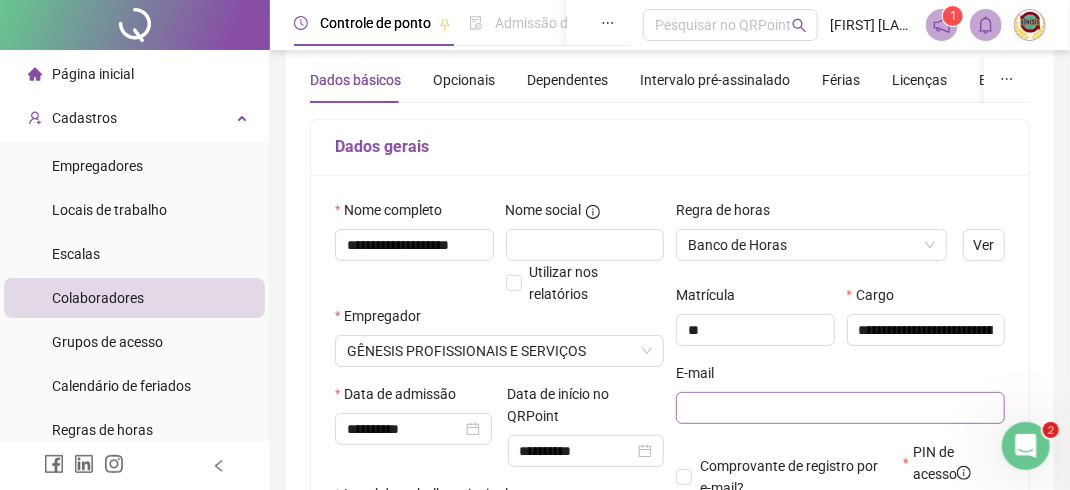 scroll, scrollTop: 0, scrollLeft: 0, axis: both 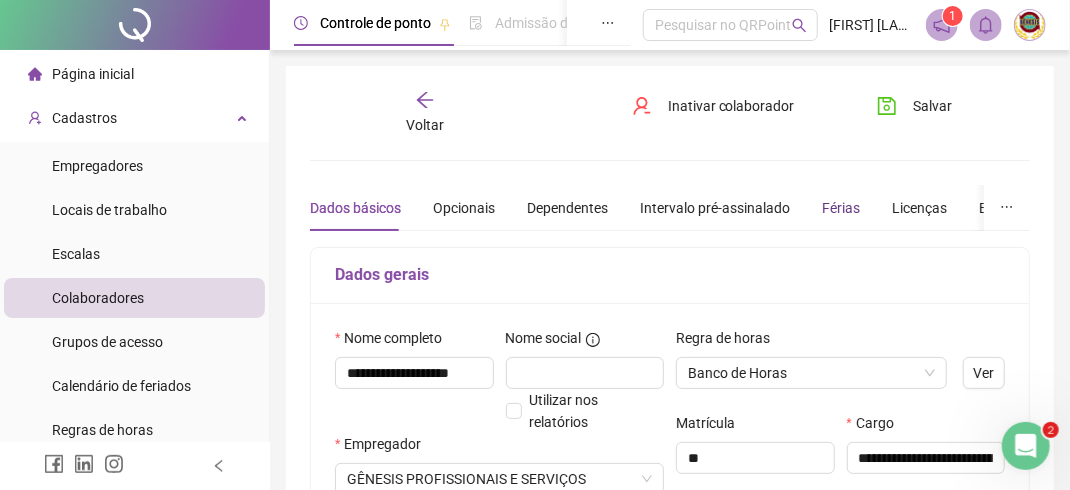 click on "Férias" at bounding box center (841, 208) 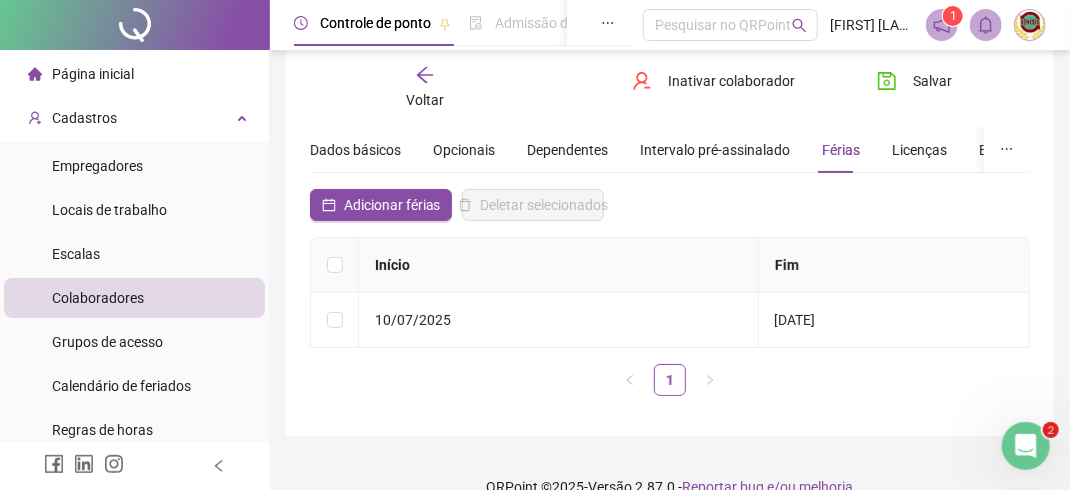 scroll, scrollTop: 88, scrollLeft: 0, axis: vertical 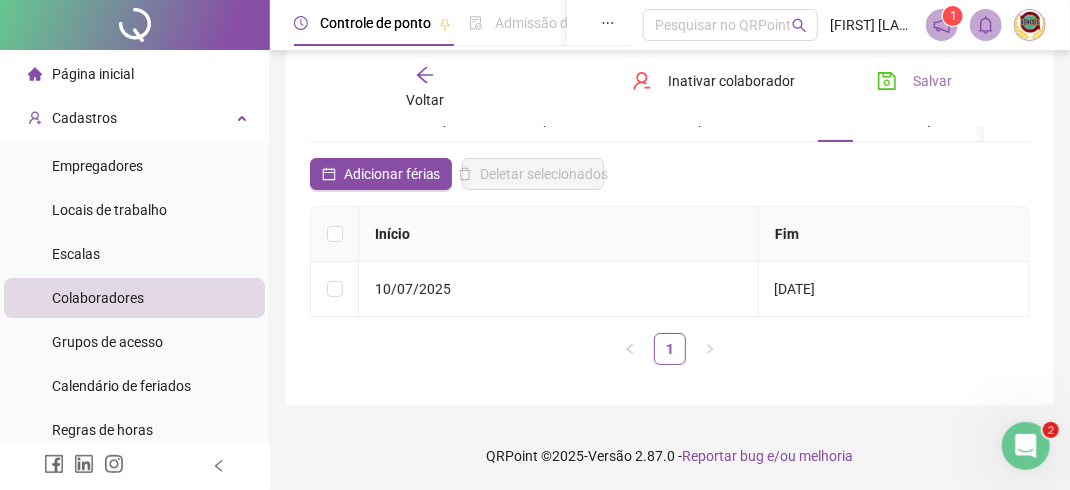 click 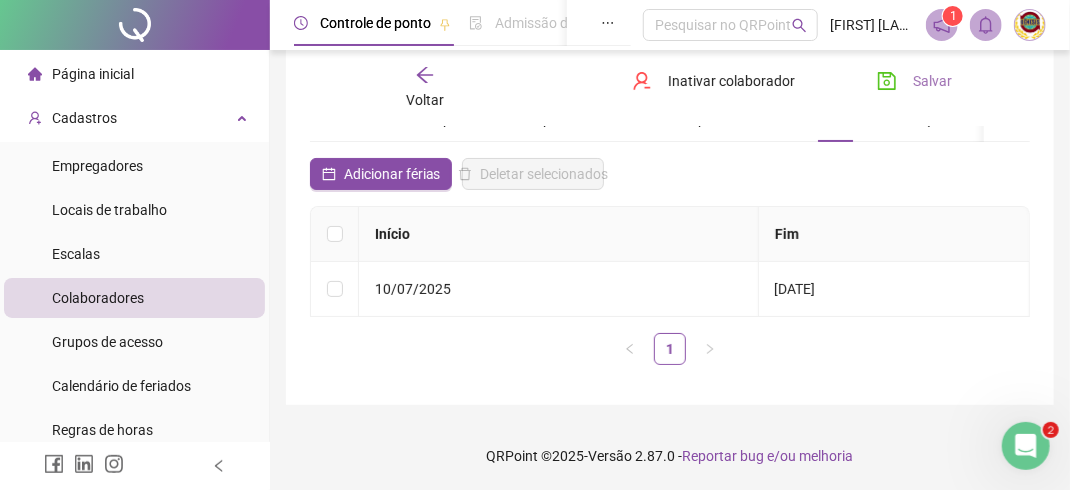 click on "Página inicial" at bounding box center (93, 74) 